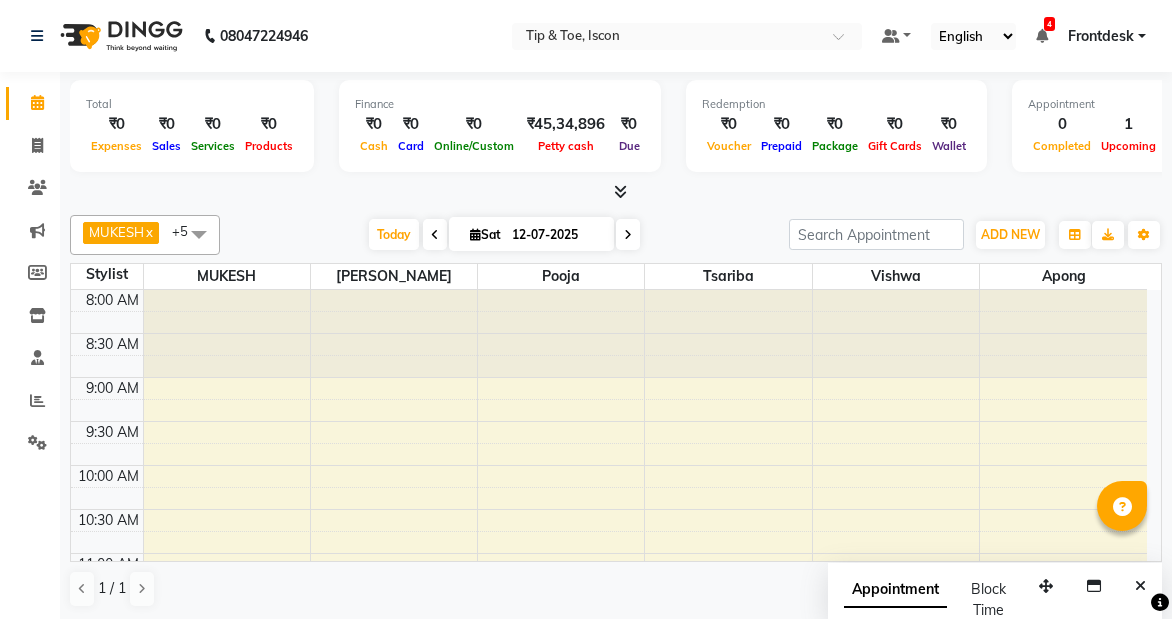 scroll, scrollTop: 0, scrollLeft: 0, axis: both 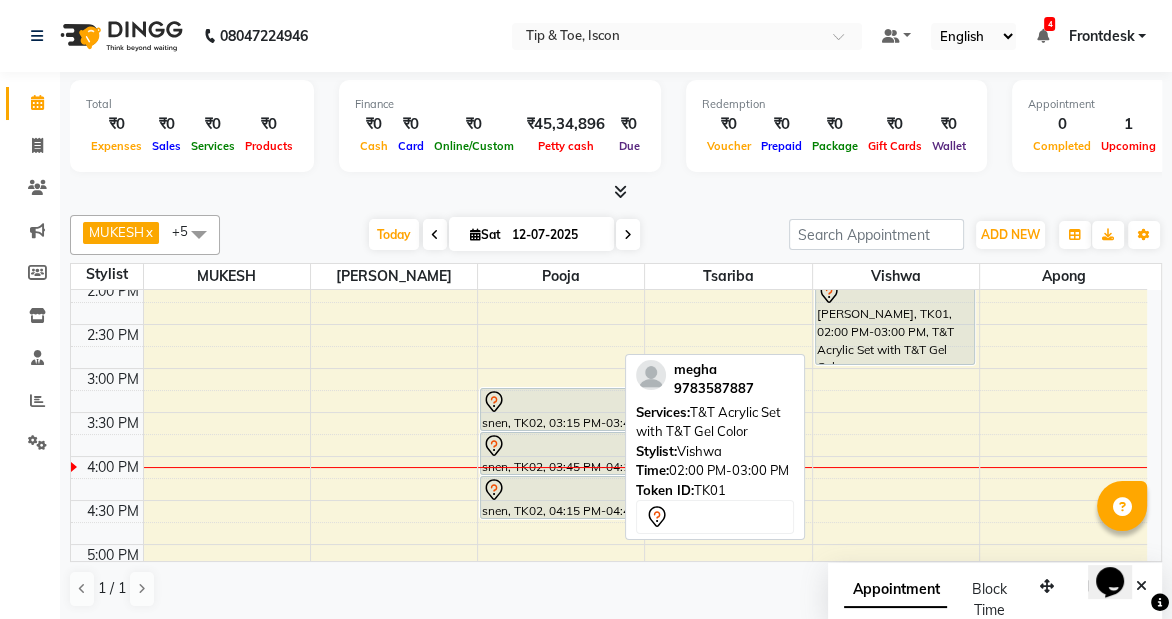 click on "[PERSON_NAME], TK01, 02:00 PM-03:00 PM, T&T Acrylic Set with T&T Gel Color" at bounding box center [895, 322] 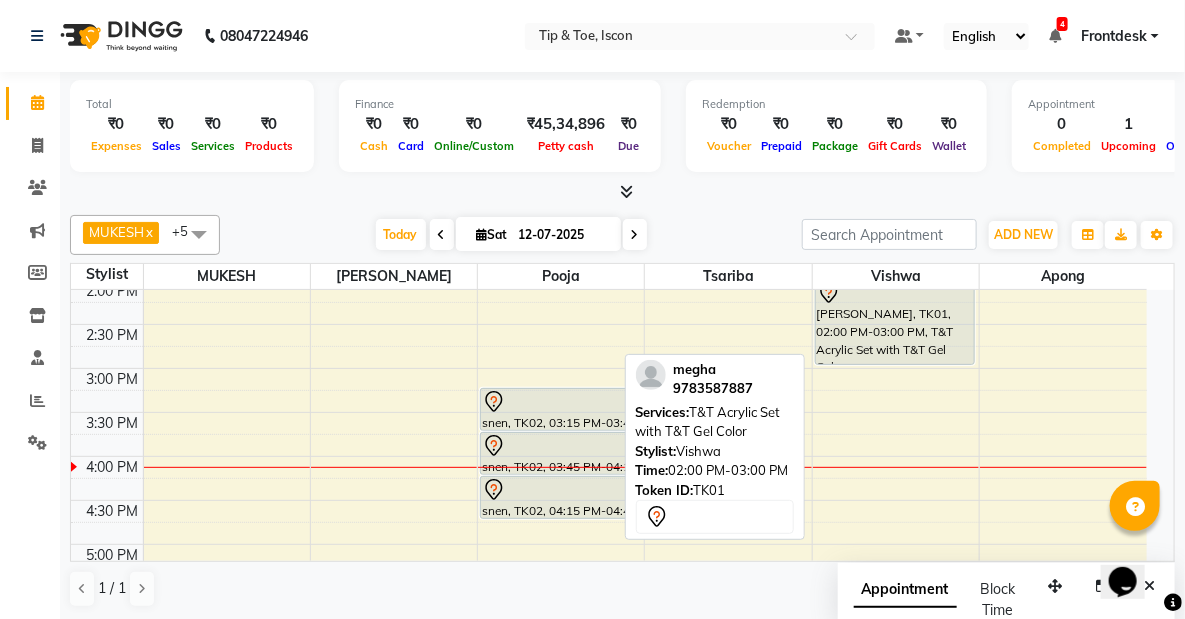 select on "7" 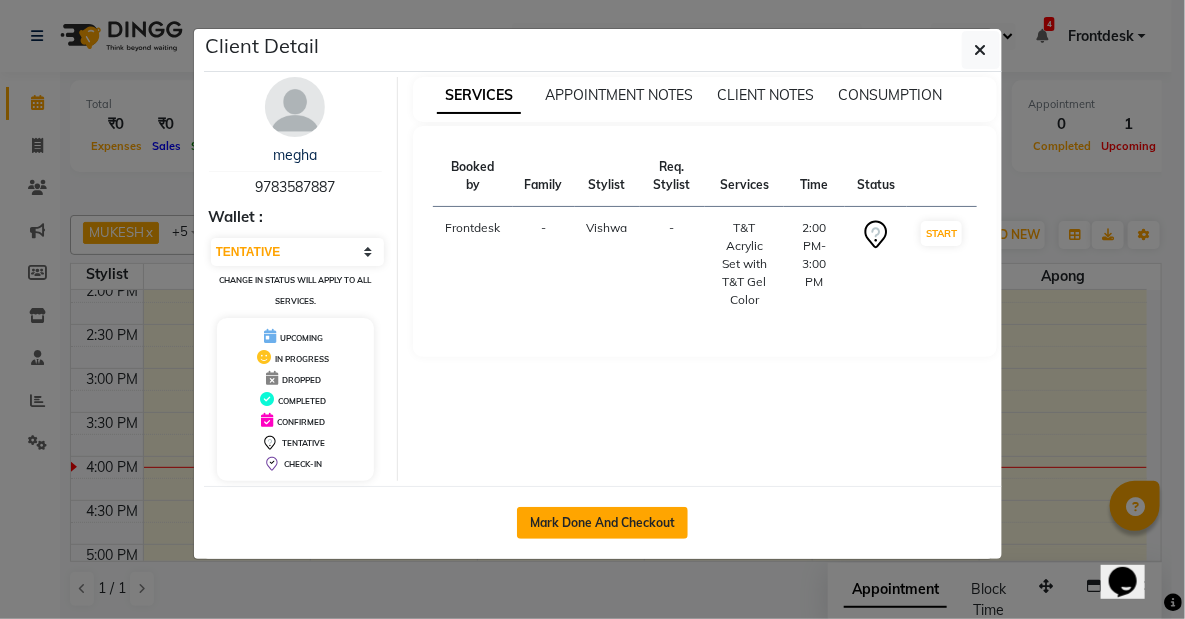 click on "Mark Done And Checkout" 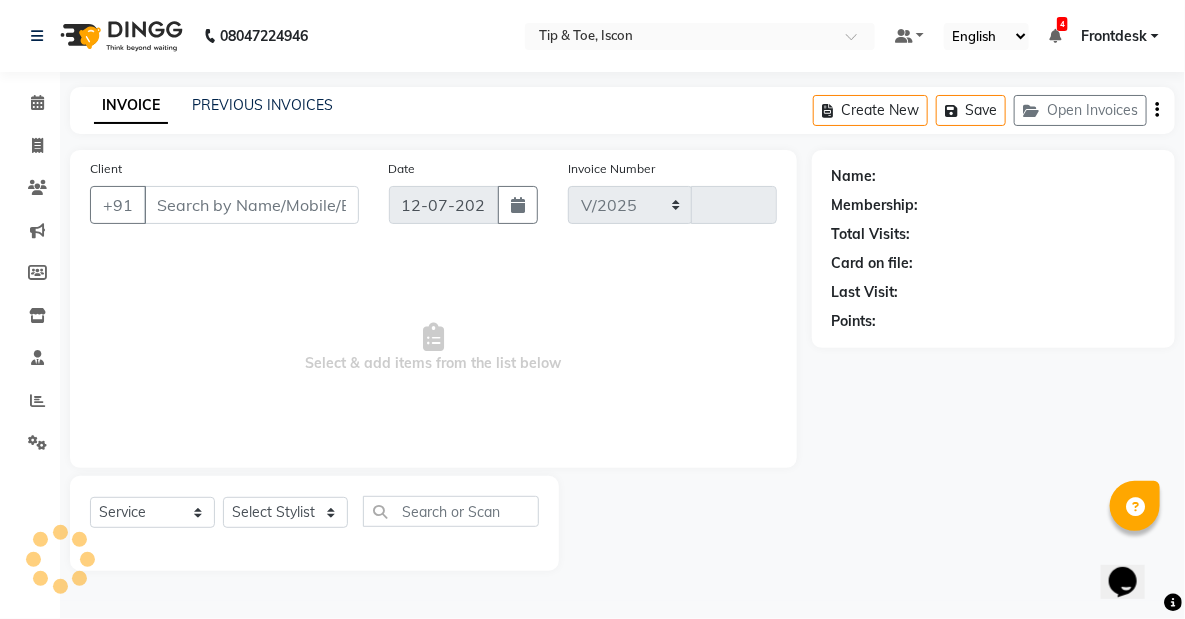 select on "5988" 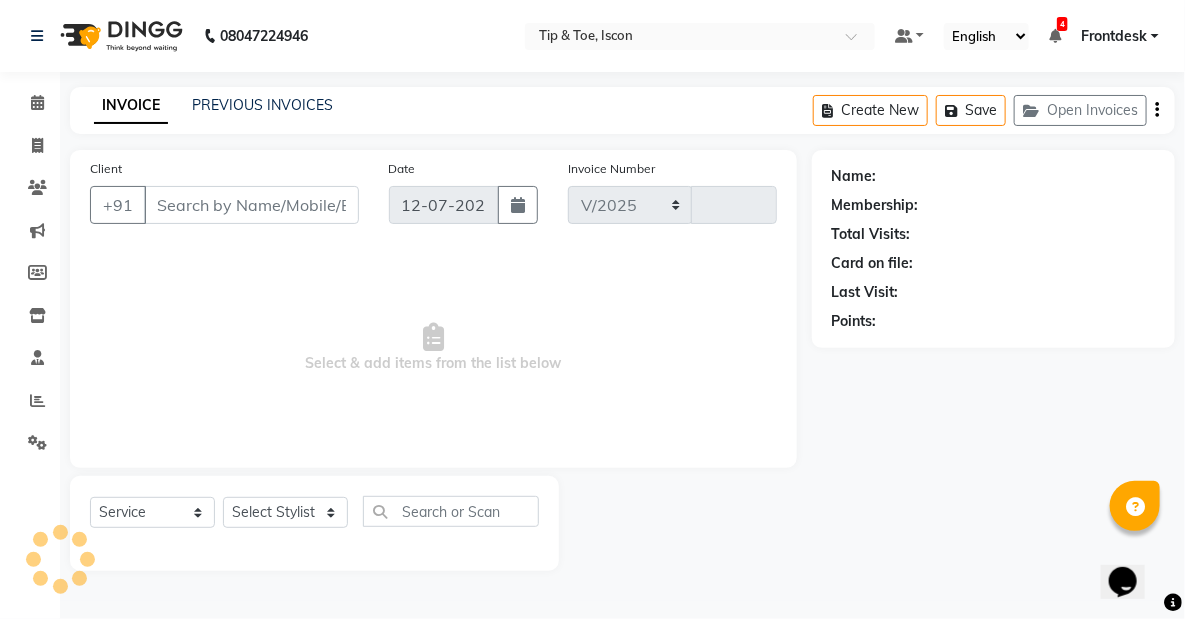 type on "0390" 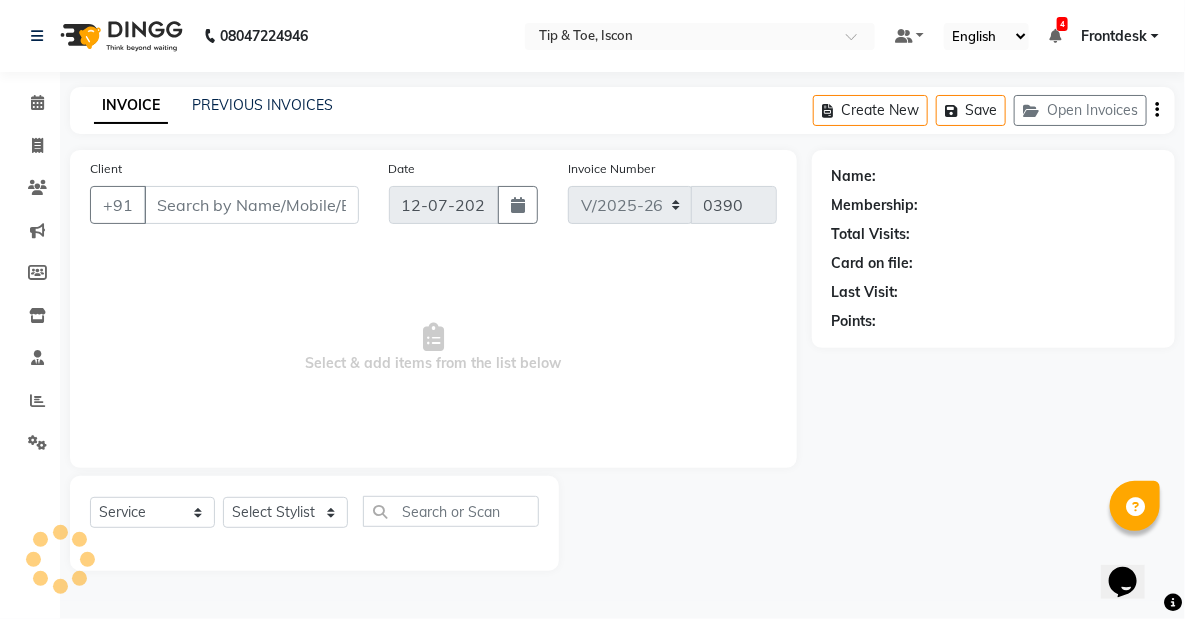 type on "9783587887" 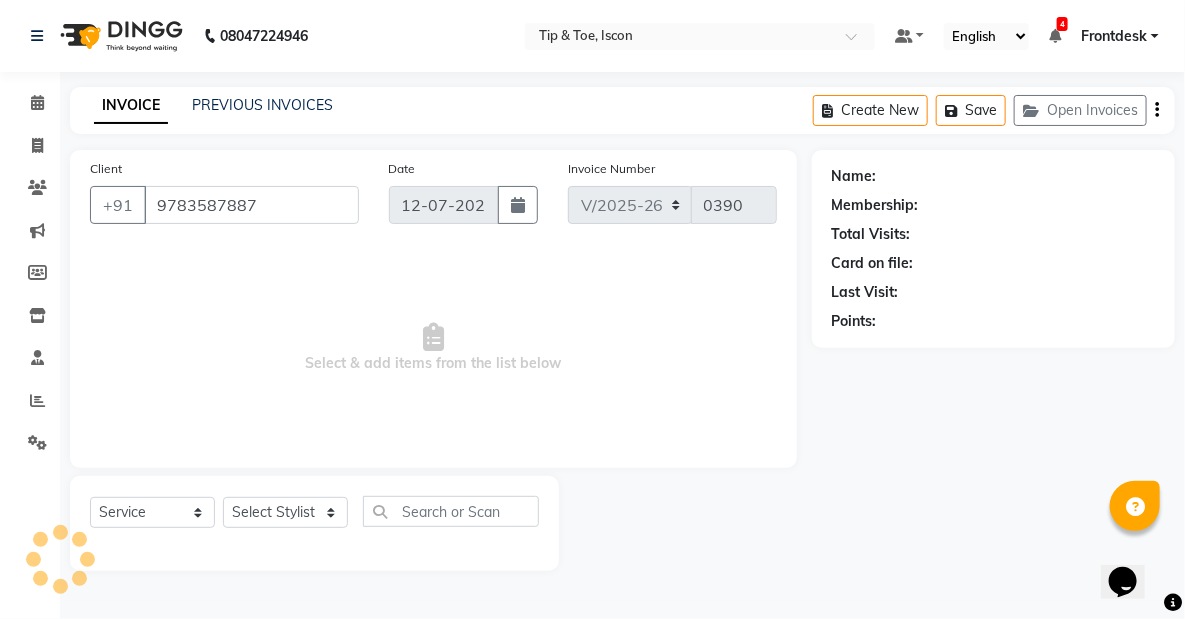select on "42684" 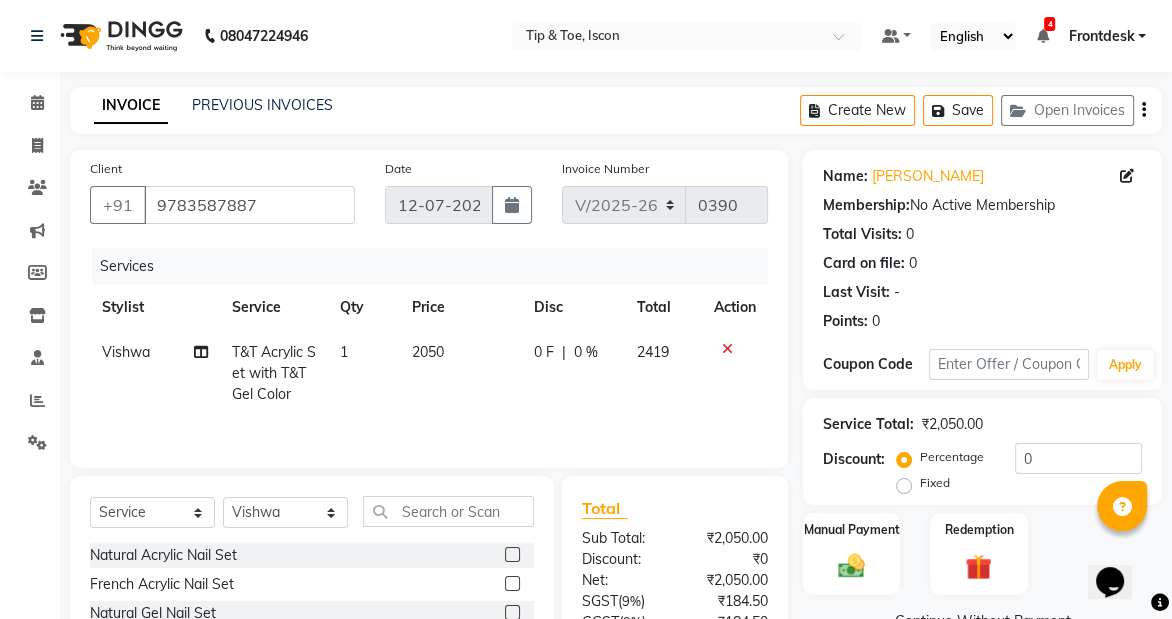 click on "T&T Acrylic Set with T&T Gel Color" 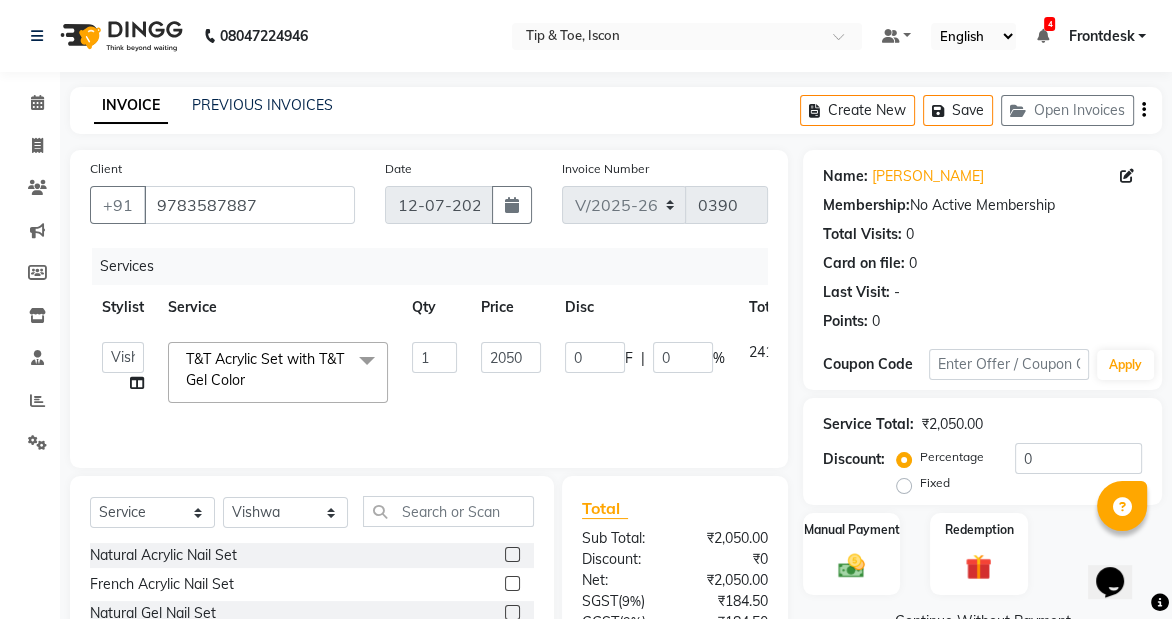 click on "T&T Acrylic Set with T&T Gel Color" 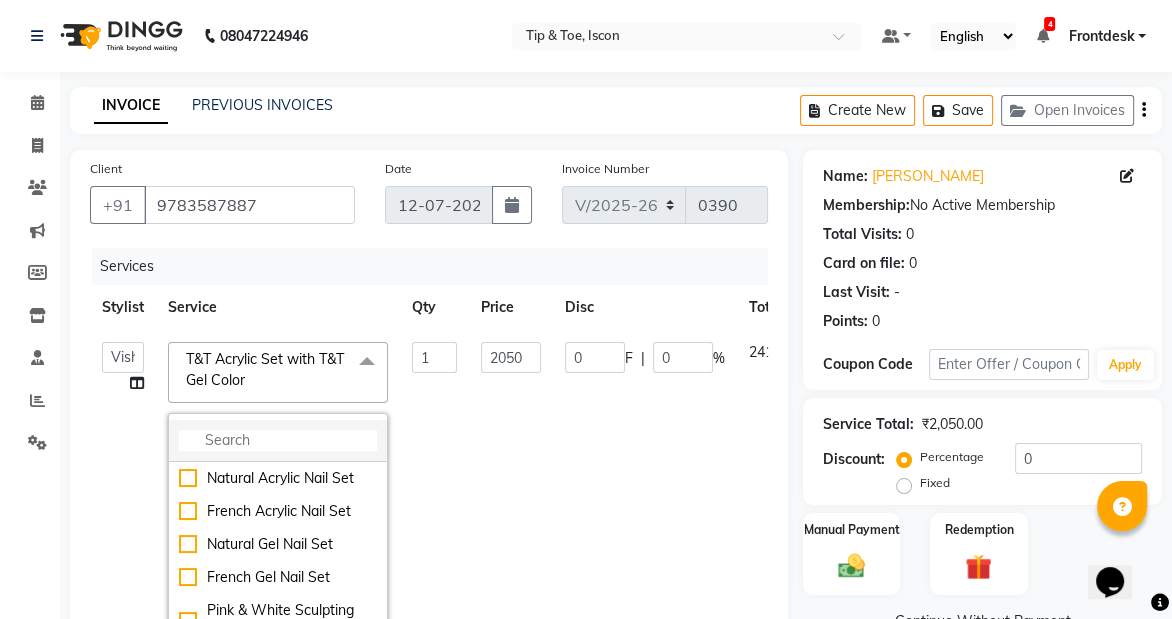 click 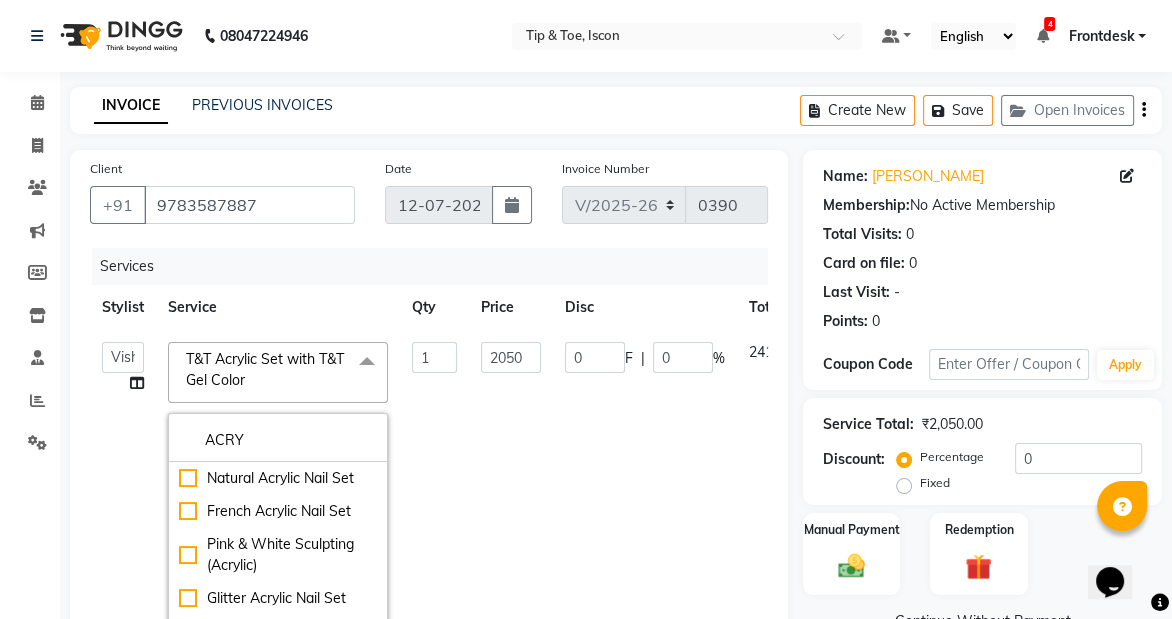 type on "ACRY" 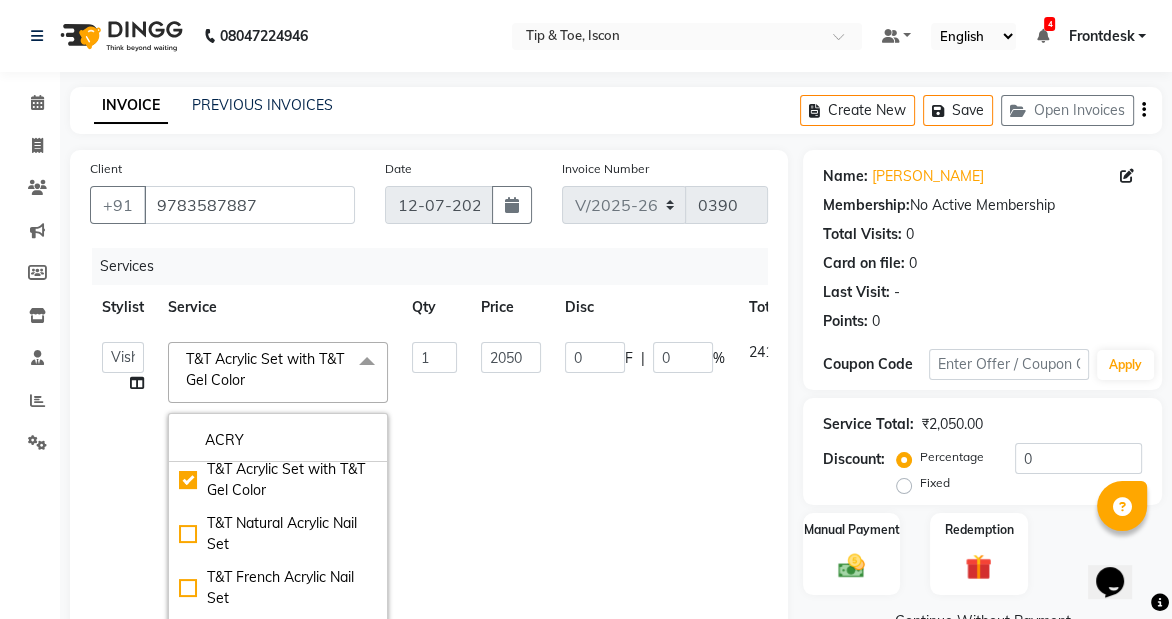 scroll, scrollTop: 626, scrollLeft: 0, axis: vertical 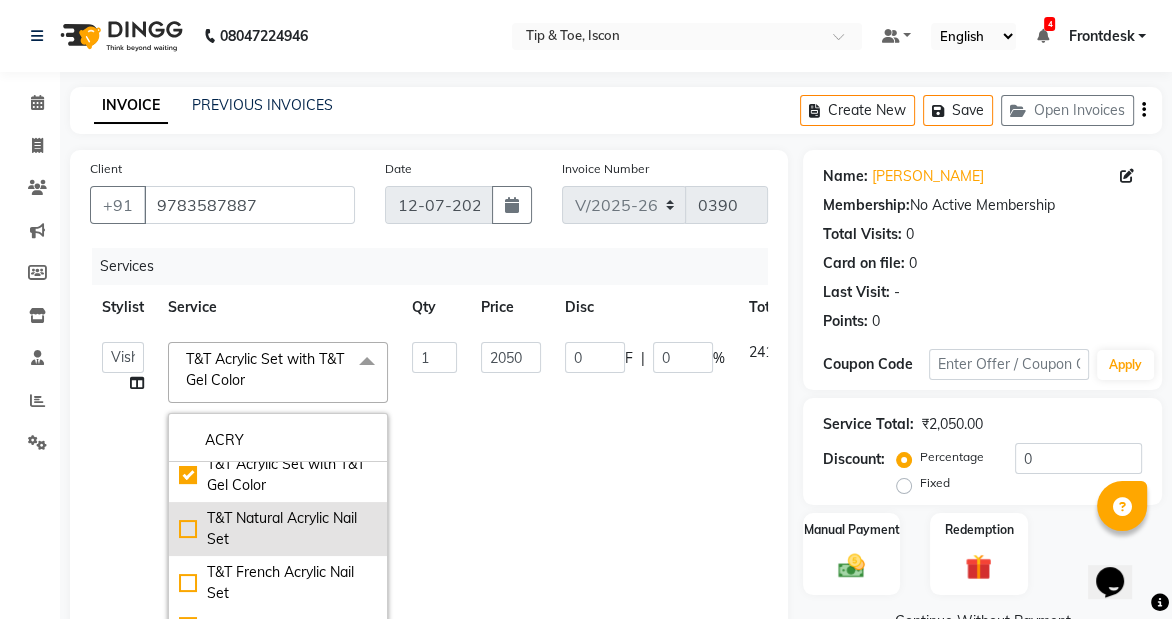 click on "T&T Natural Acrylic Nail Set" 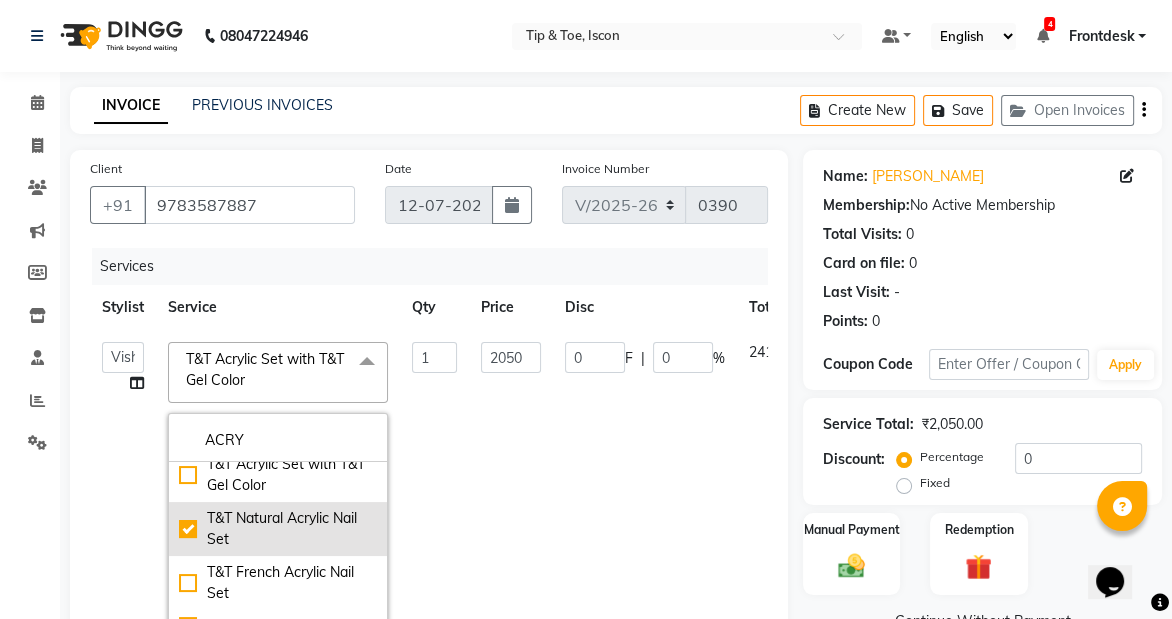 checkbox on "false" 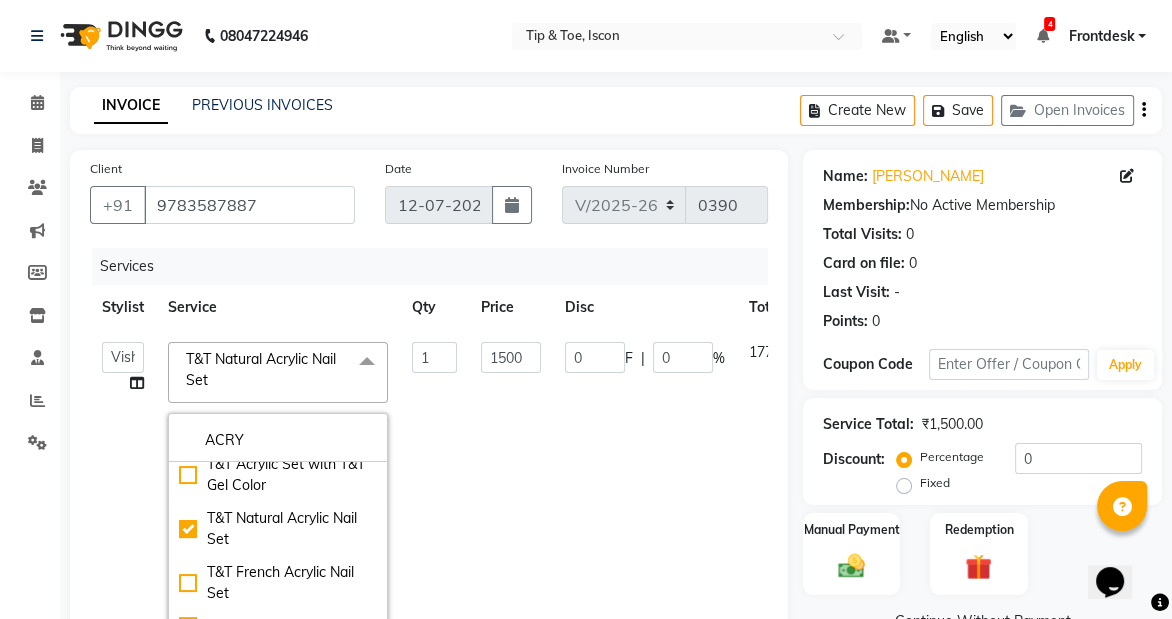 click on "0 F | 0 %" 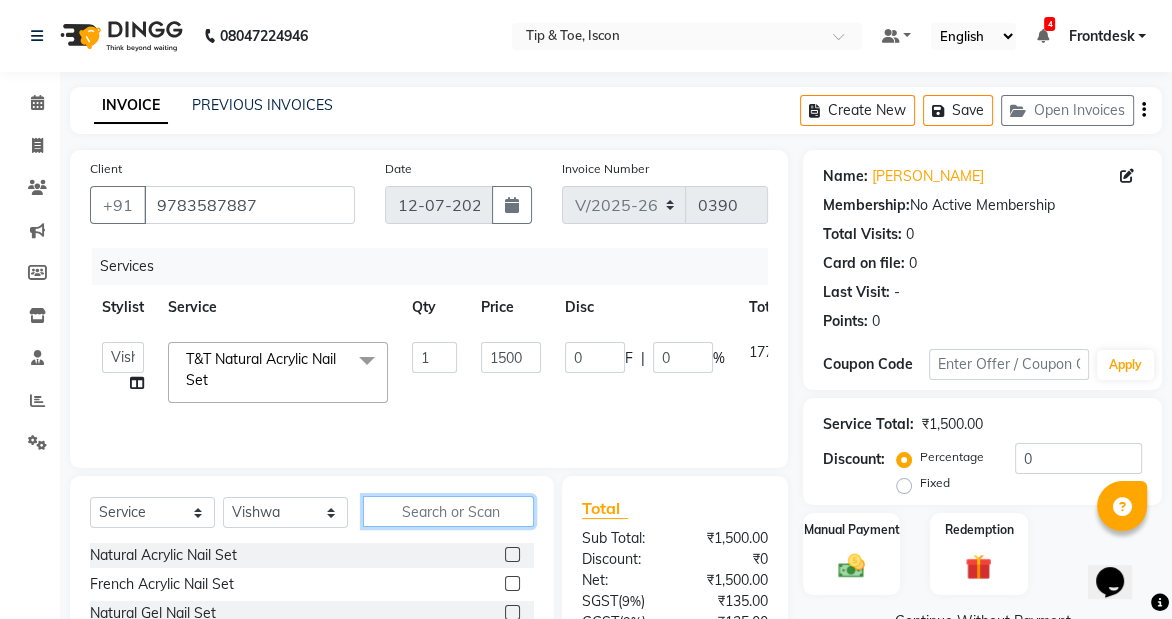 click 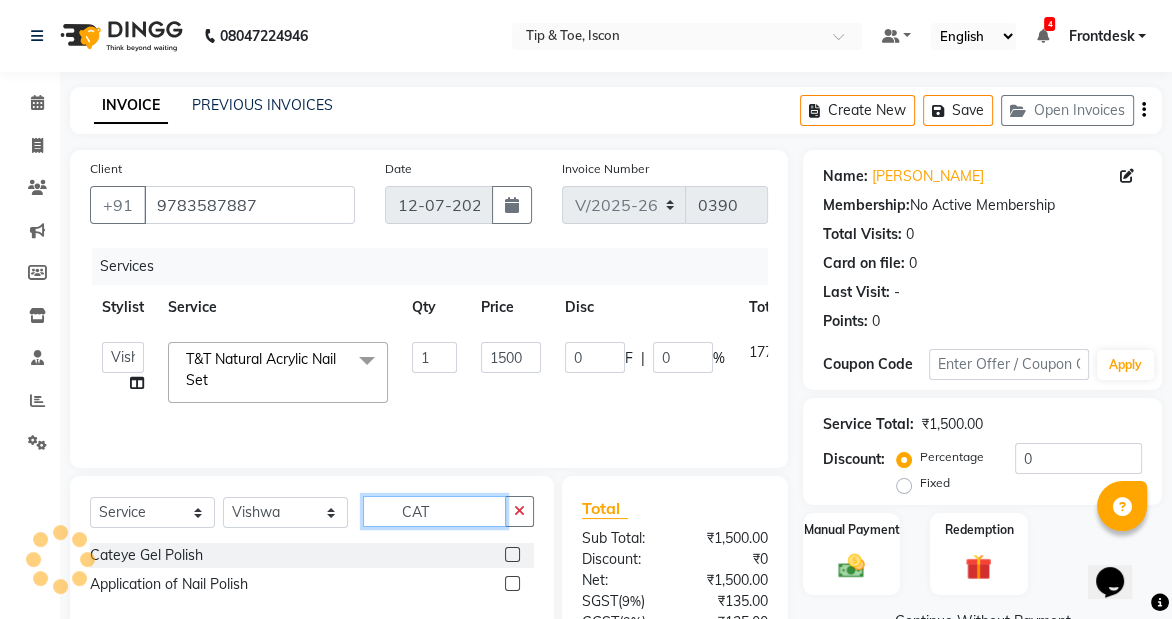 scroll, scrollTop: 117, scrollLeft: 0, axis: vertical 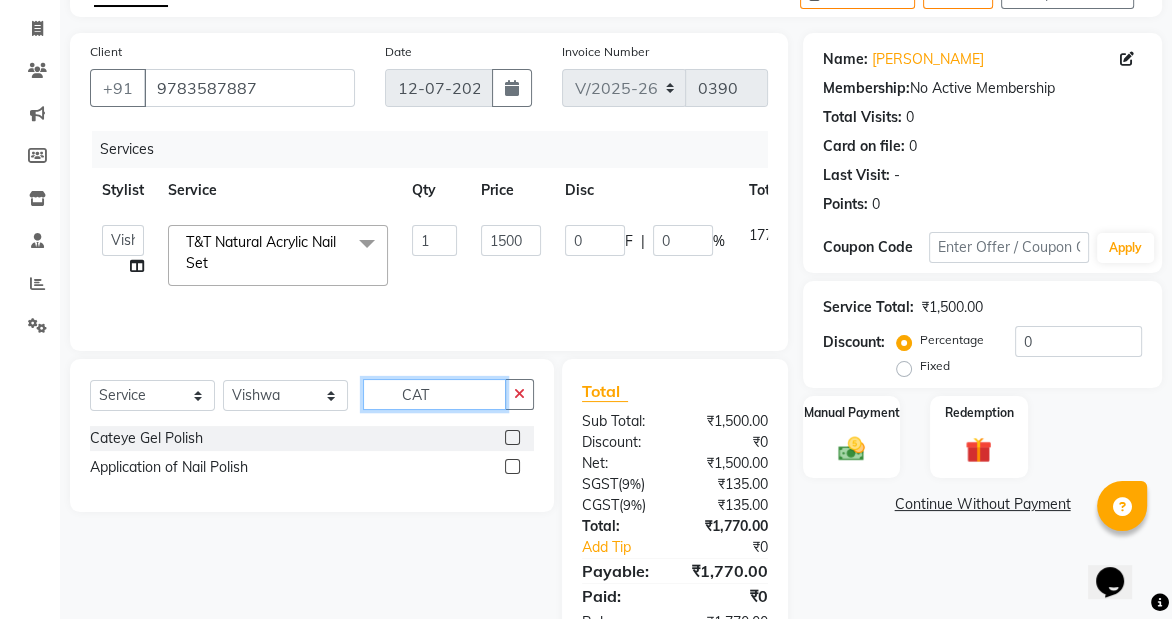 type on "CAT" 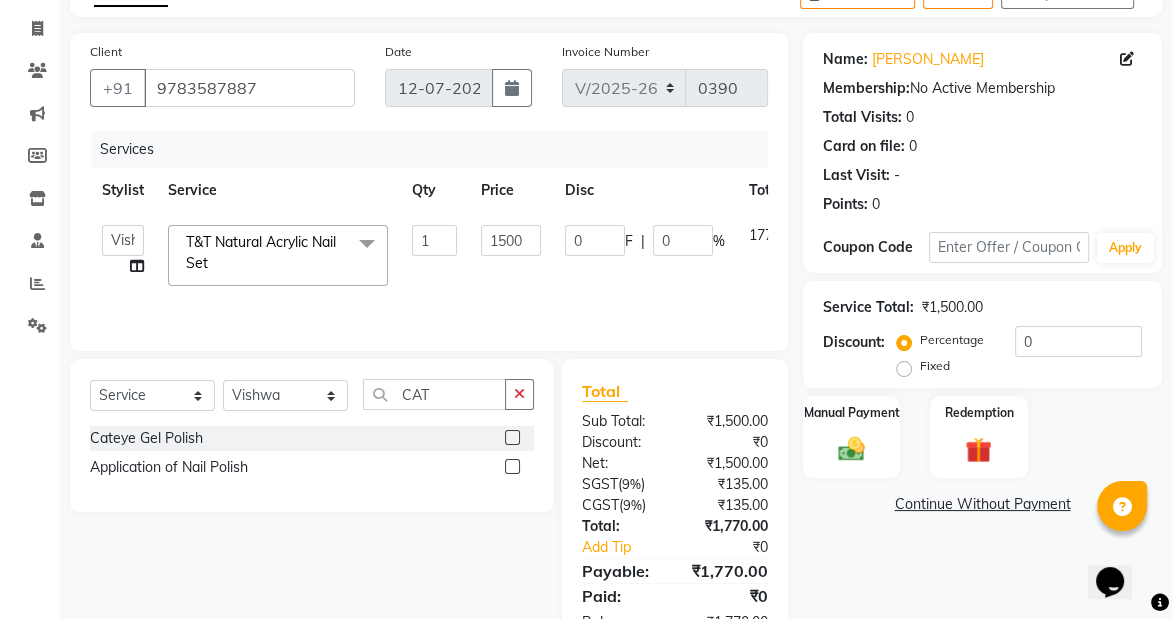 click 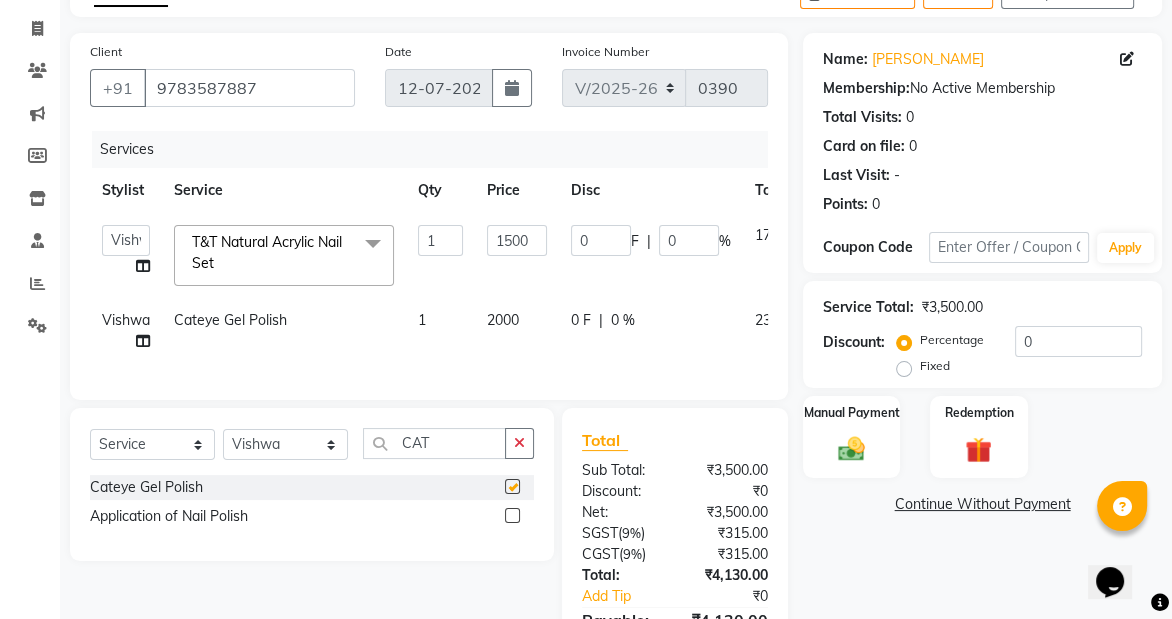checkbox on "false" 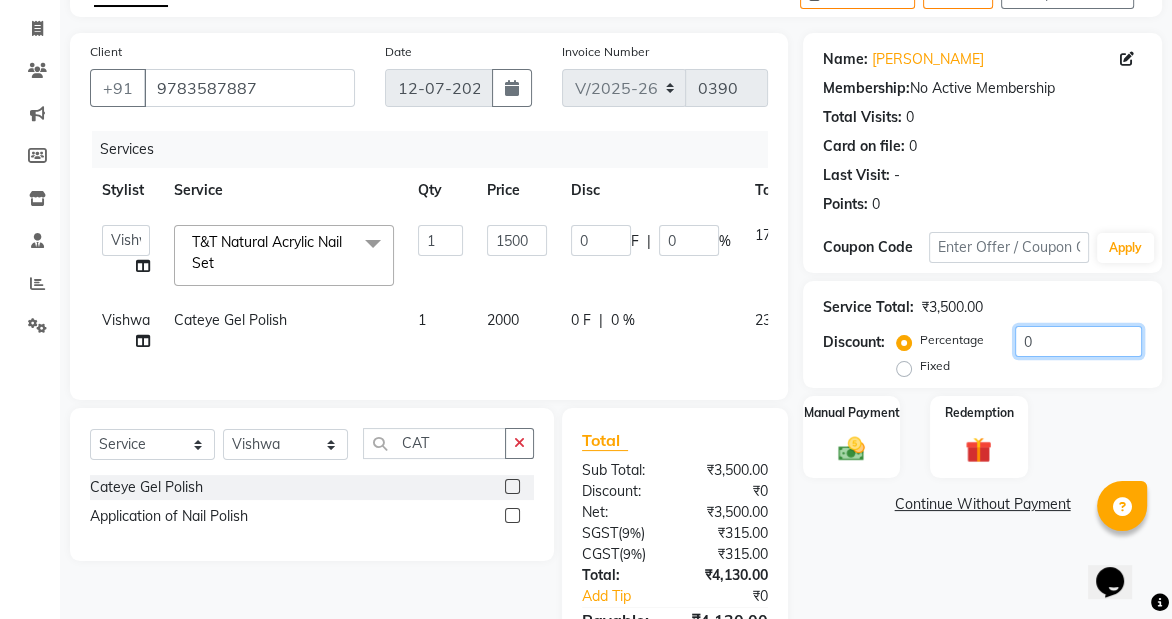click on "0" 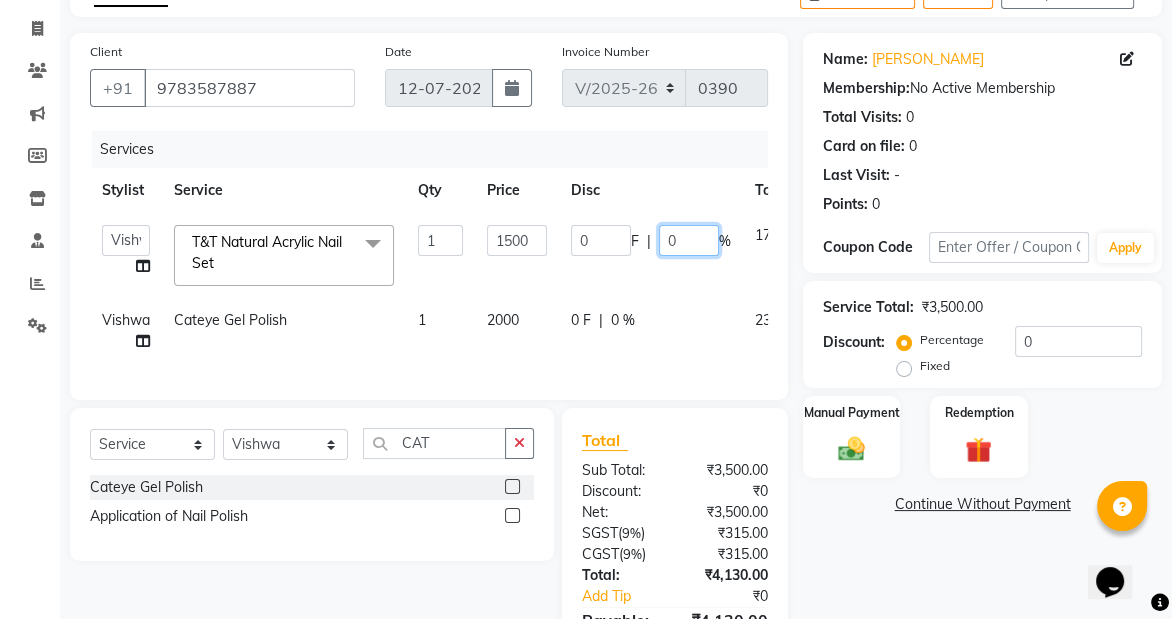 click on "0" 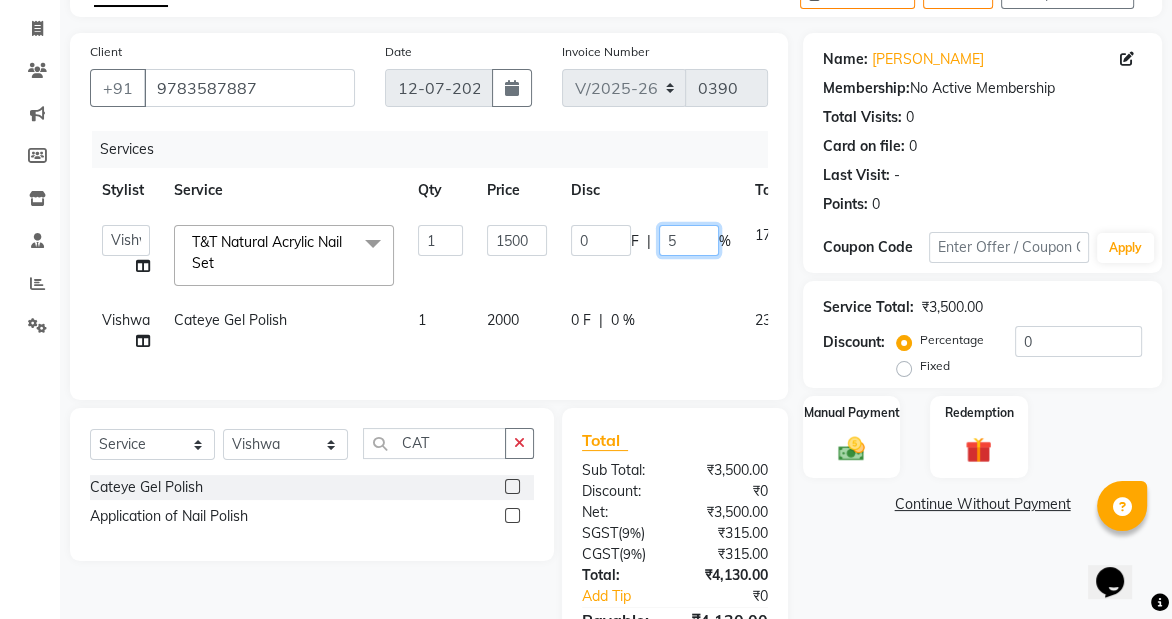 type on "50" 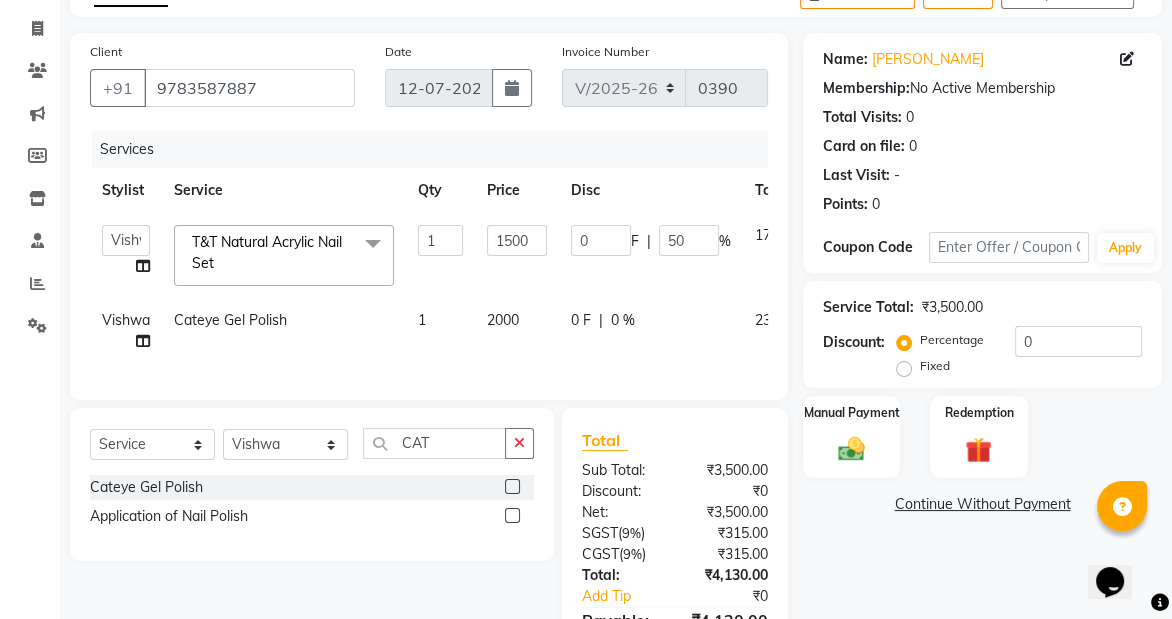 click on "0 F | 0 %" 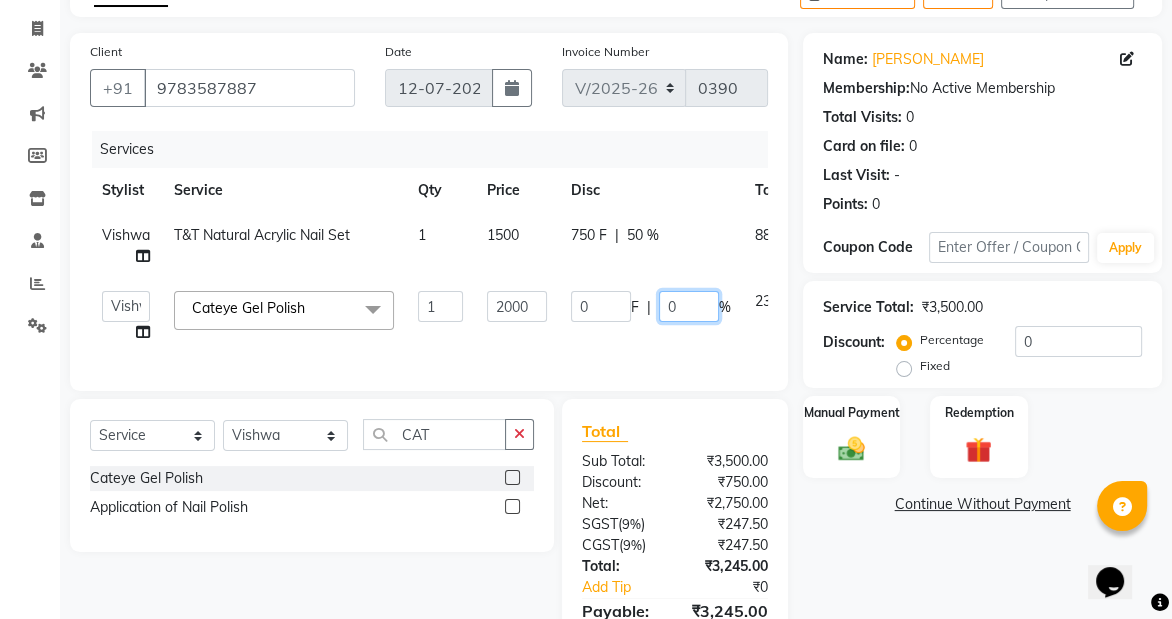 click on "0" 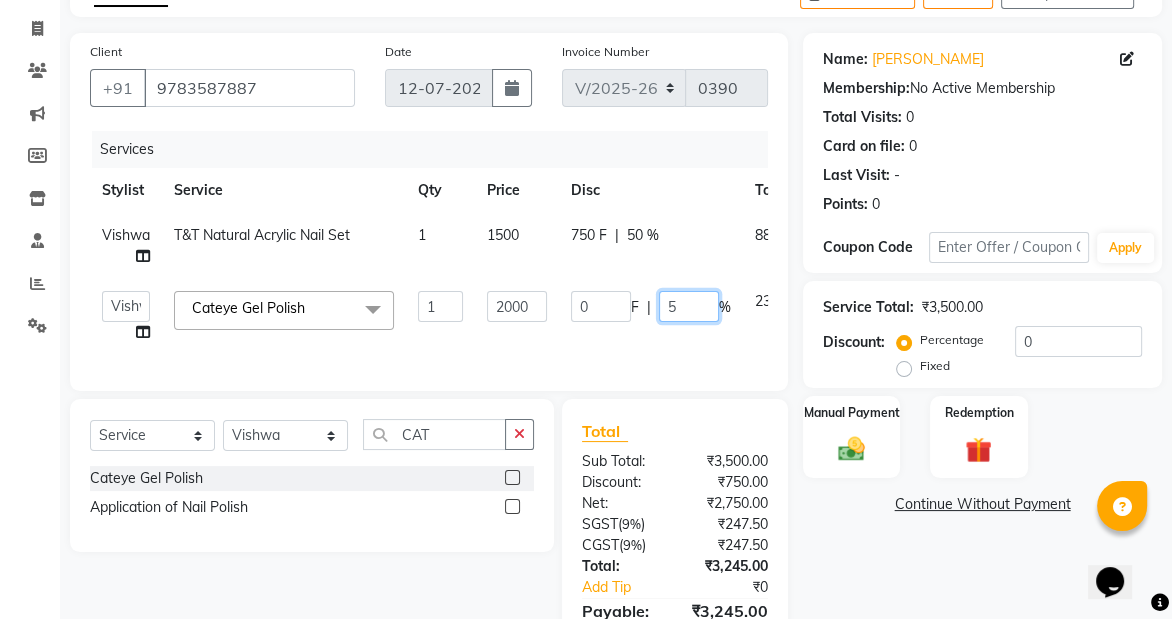 type on "50" 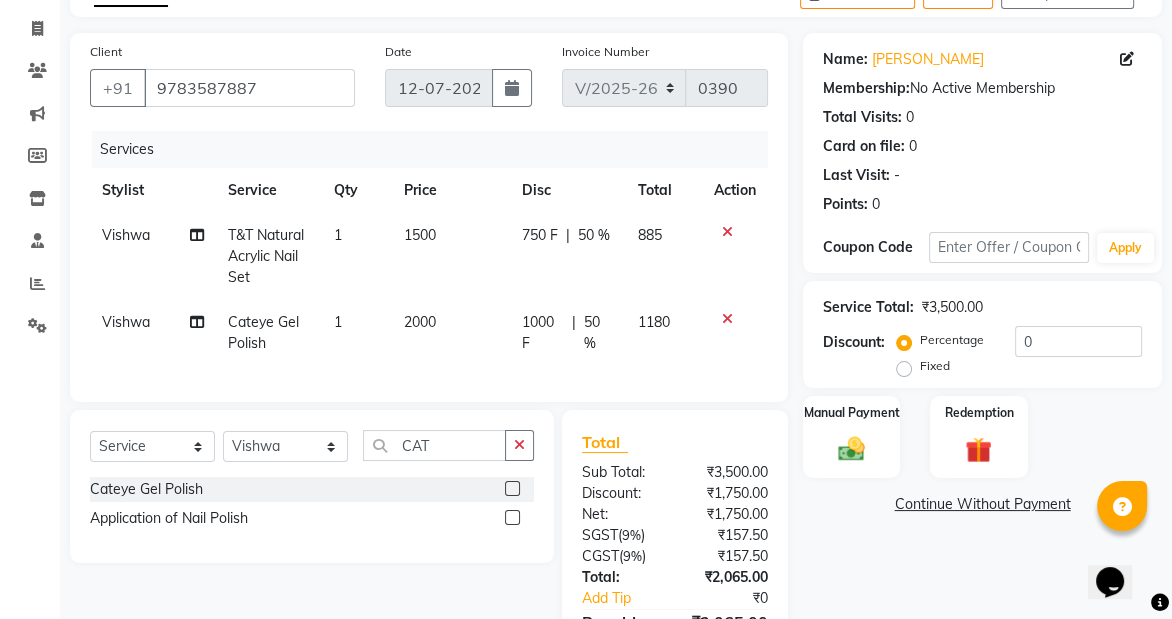 click on "Name: [PERSON_NAME]  Membership:  No Active Membership  Total Visits:  0 Card on file:  0 Last Visit:   - Points:   0  Coupon Code Apply Service Total:  ₹3,500.00  Discount:  Percentage   Fixed  0 Manual Payment Redemption  Continue Without Payment" 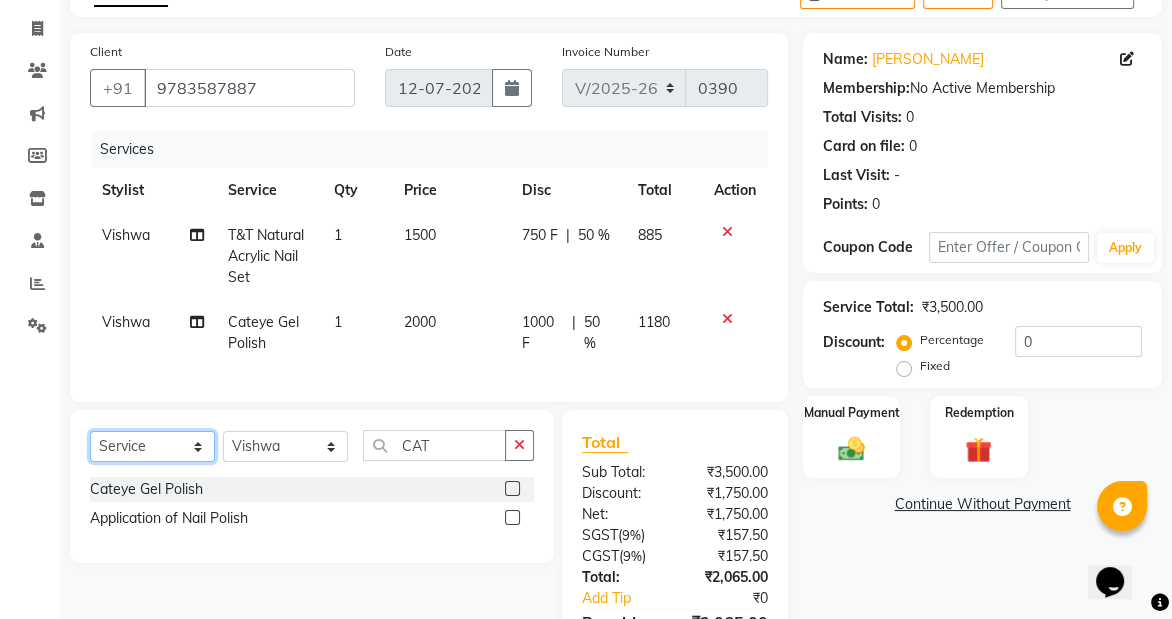 click on "Select  Service  Product  Membership  Package Voucher Prepaid Gift Card" 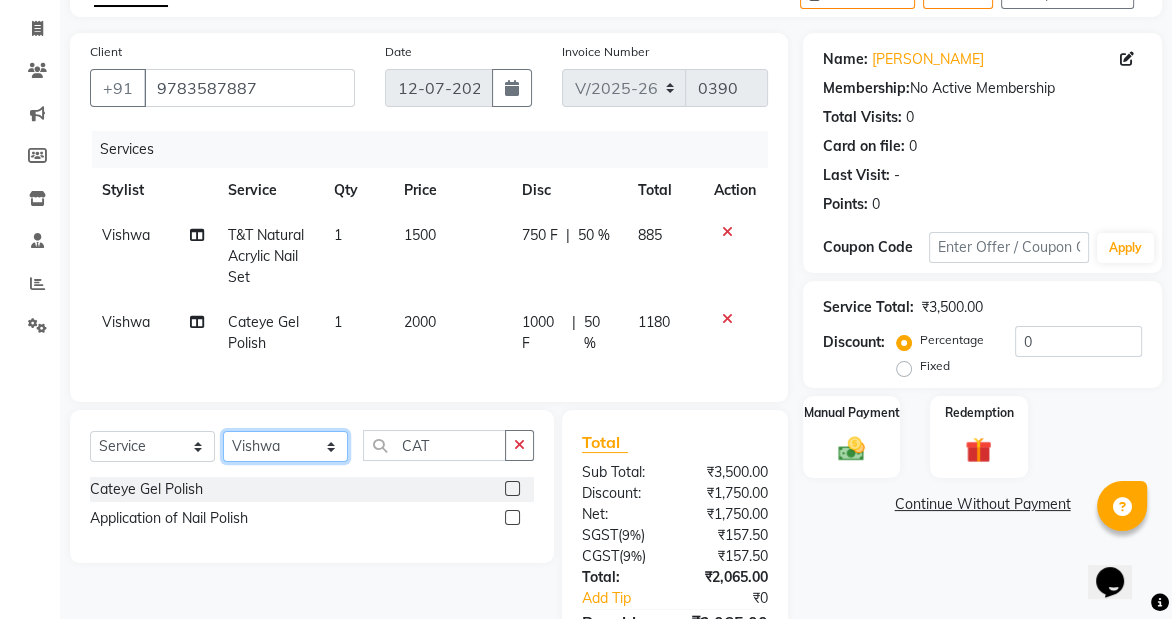 click on "Select Stylist Aghavi  Aki  Apong [PERSON_NAME] Frontdesk [PERSON_NAME] Sir MUKESH Pooja  Pooja [PERSON_NAME] [PERSON_NAME] [PERSON_NAME] Maam  Tsariba  Vishwa  YASH" 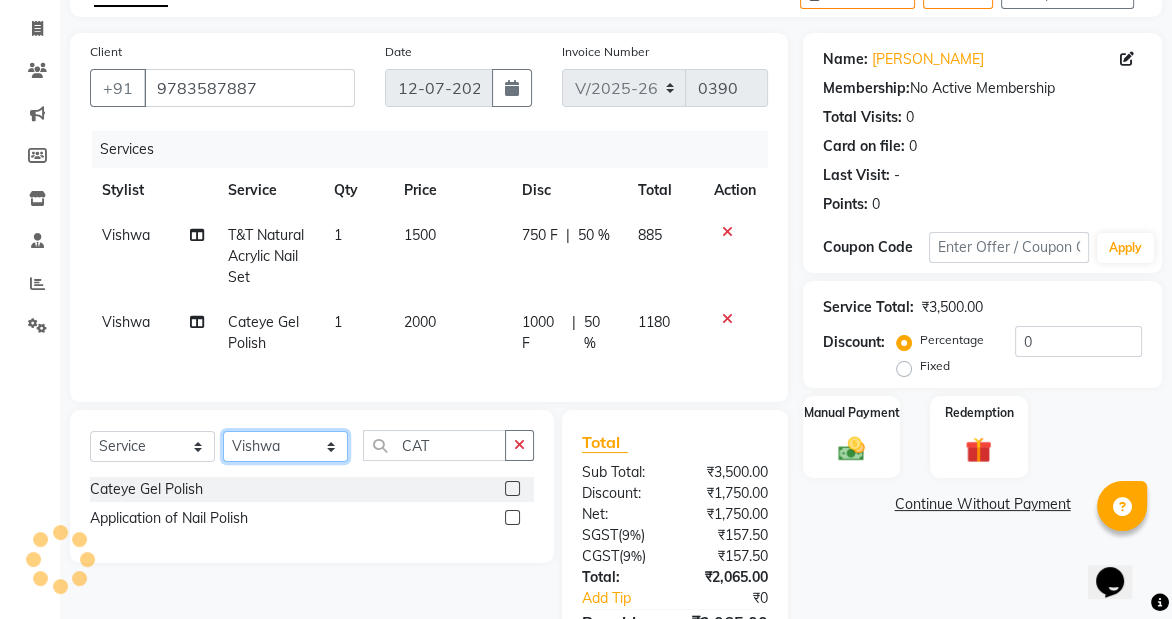 click on "Select Stylist Aghavi  Aki  Apong [PERSON_NAME] Frontdesk [PERSON_NAME] Sir MUKESH Pooja  Pooja [PERSON_NAME] [PERSON_NAME] [PERSON_NAME] Maam  Tsariba  Vishwa  YASH" 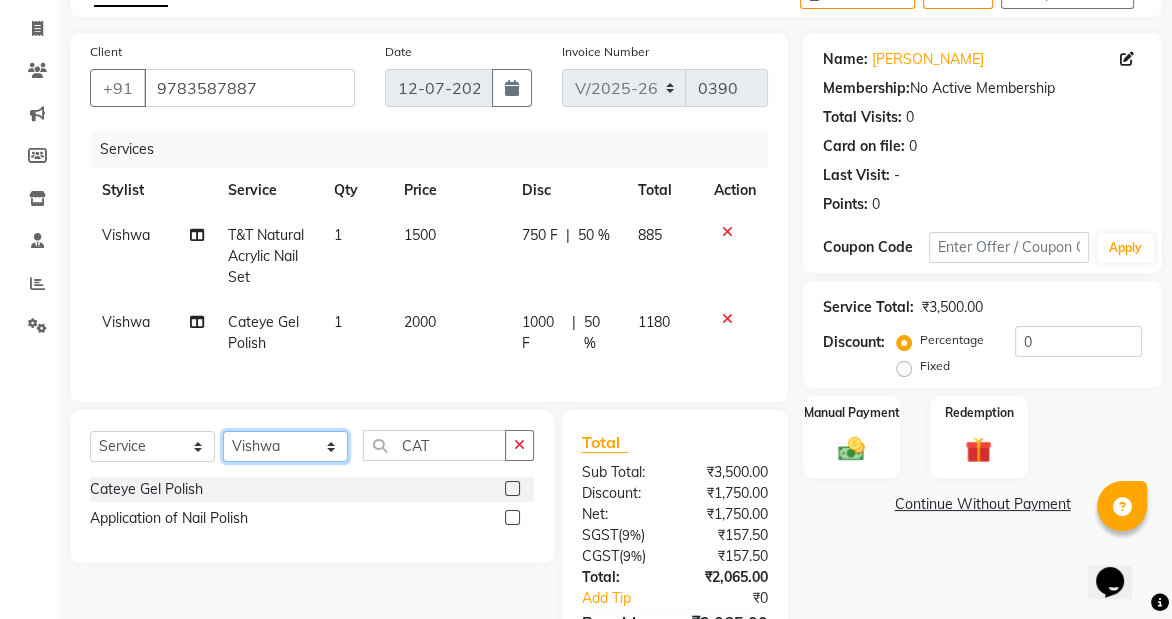 select on "42646" 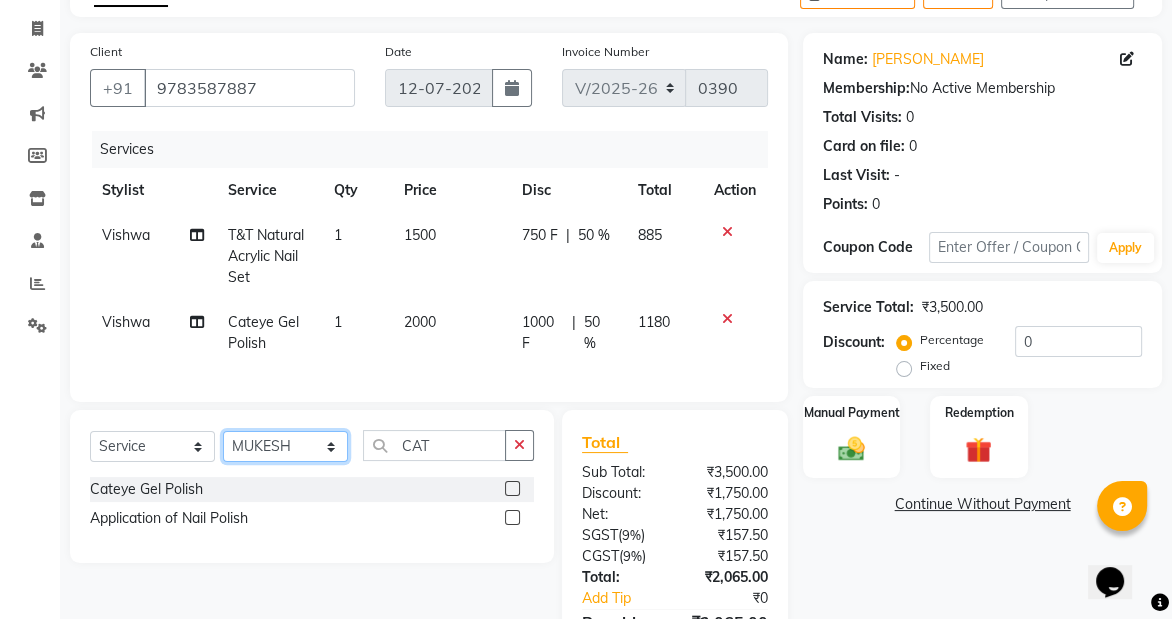 click on "Select Stylist Aghavi  Aki  Apong [PERSON_NAME] Frontdesk [PERSON_NAME] Sir MUKESH Pooja  Pooja [PERSON_NAME] [PERSON_NAME] [PERSON_NAME] Maam  Tsariba  Vishwa  YASH" 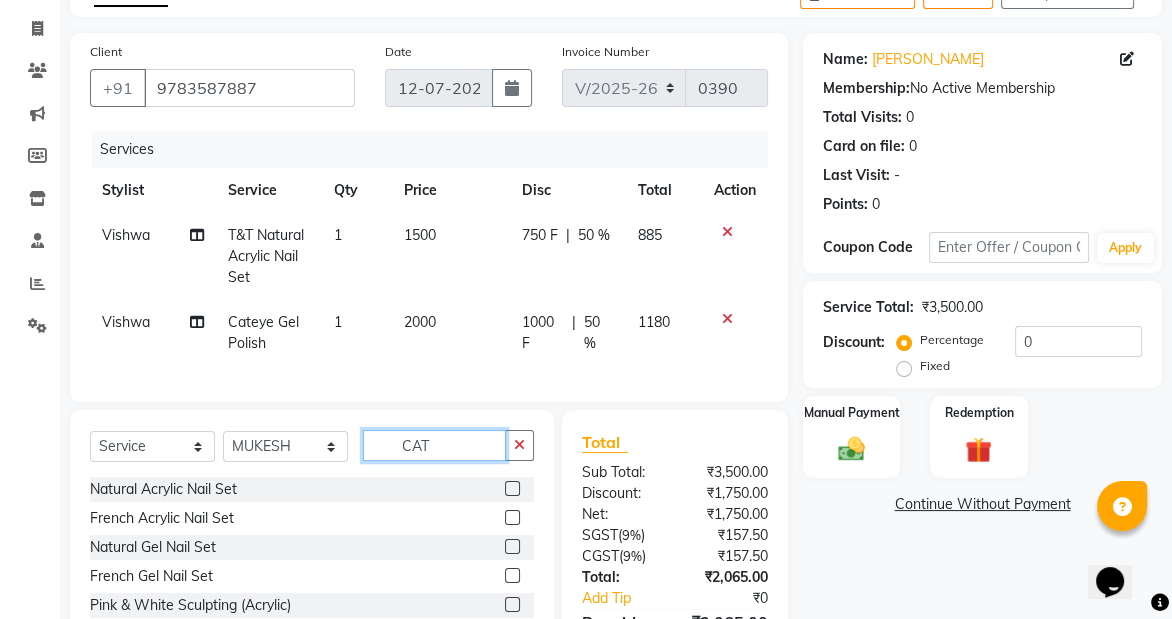 click on "CAT" 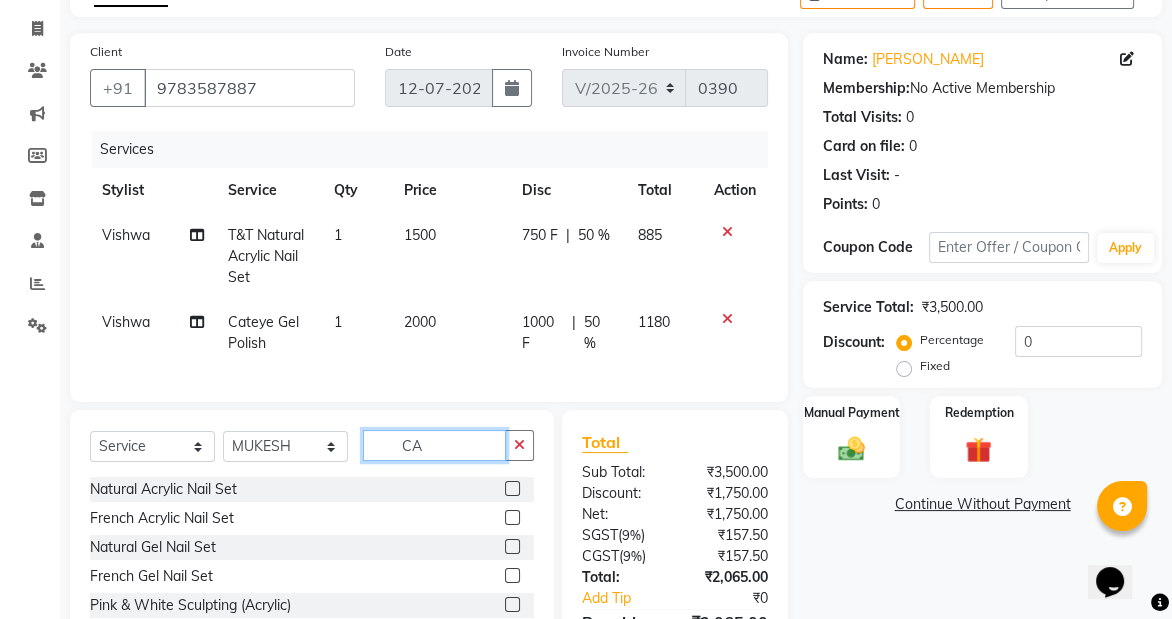 type on "C" 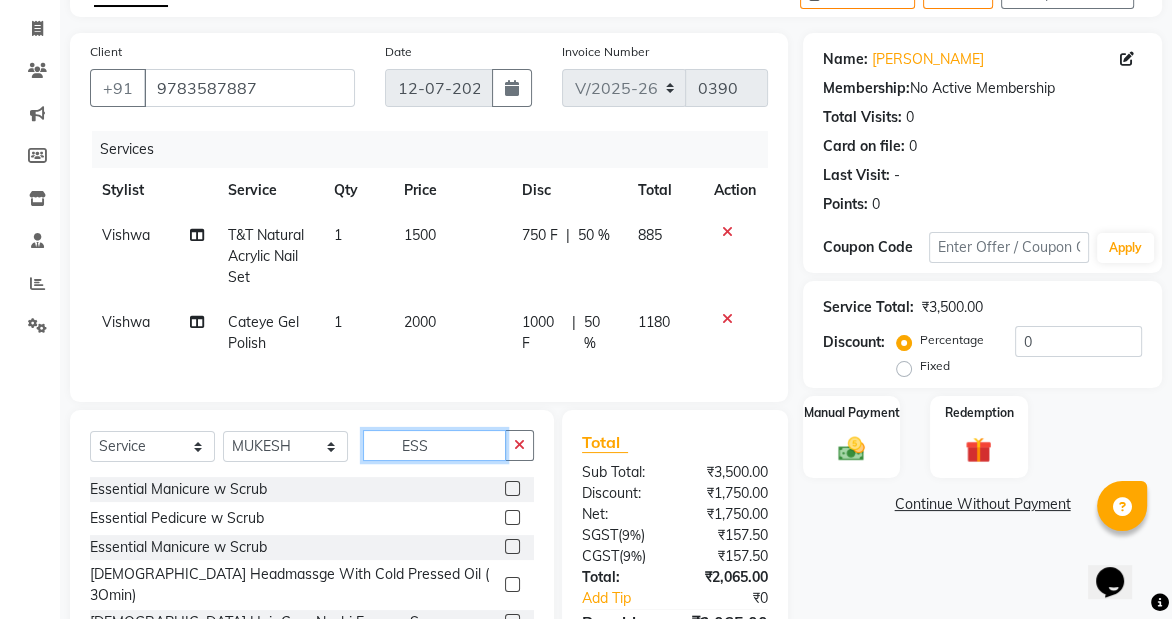 type on "ESS" 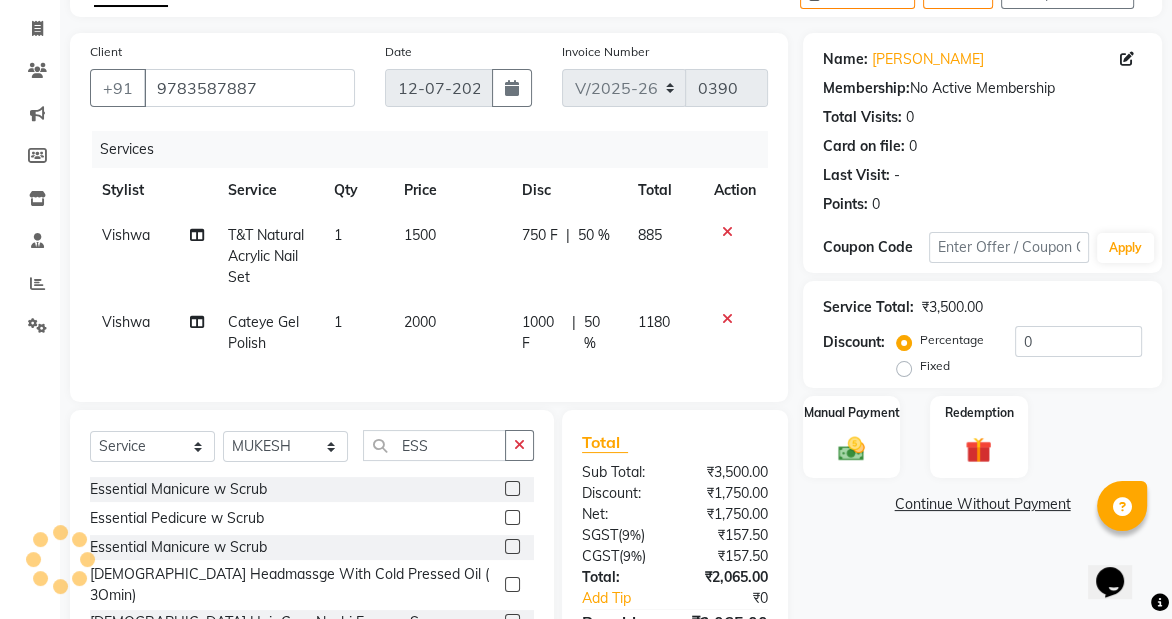 click 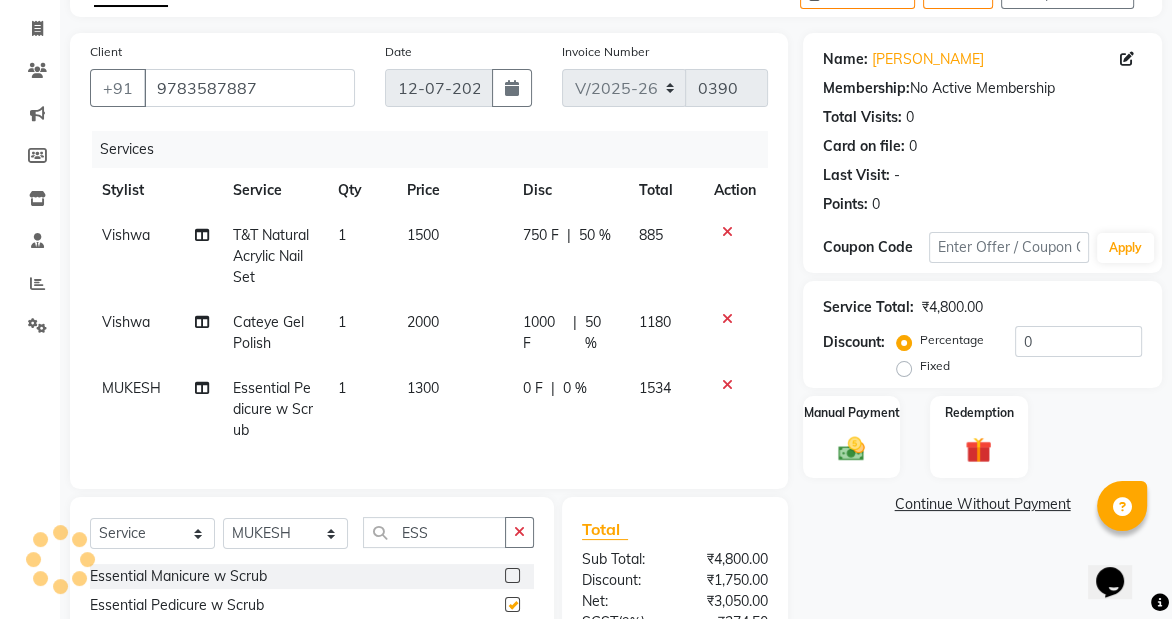 checkbox on "false" 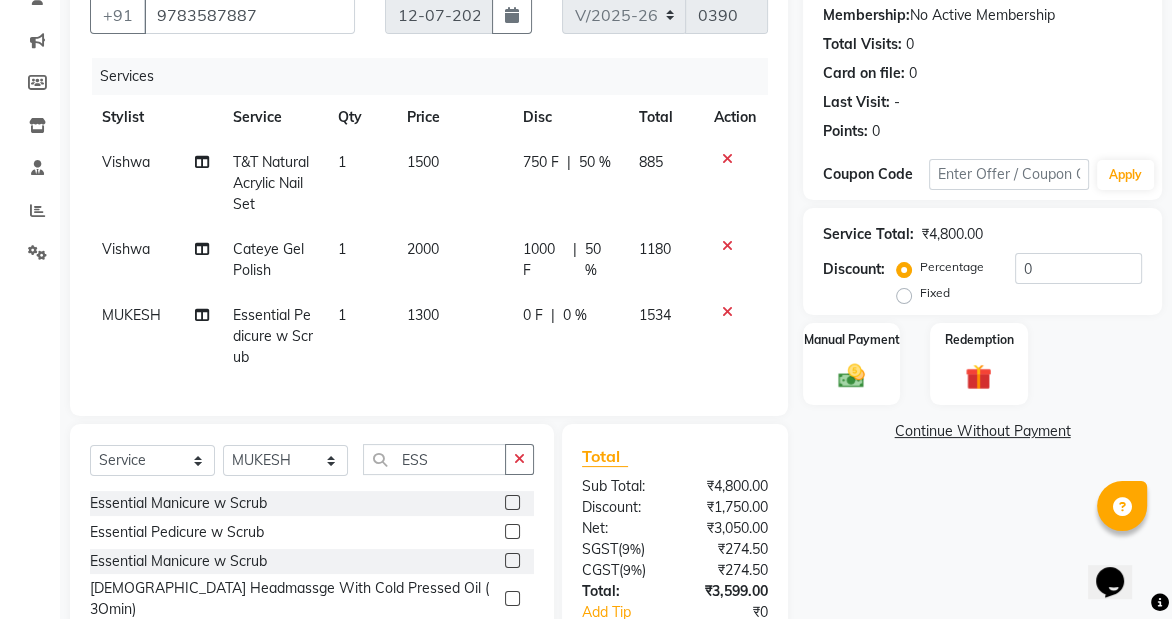 scroll, scrollTop: 0, scrollLeft: 0, axis: both 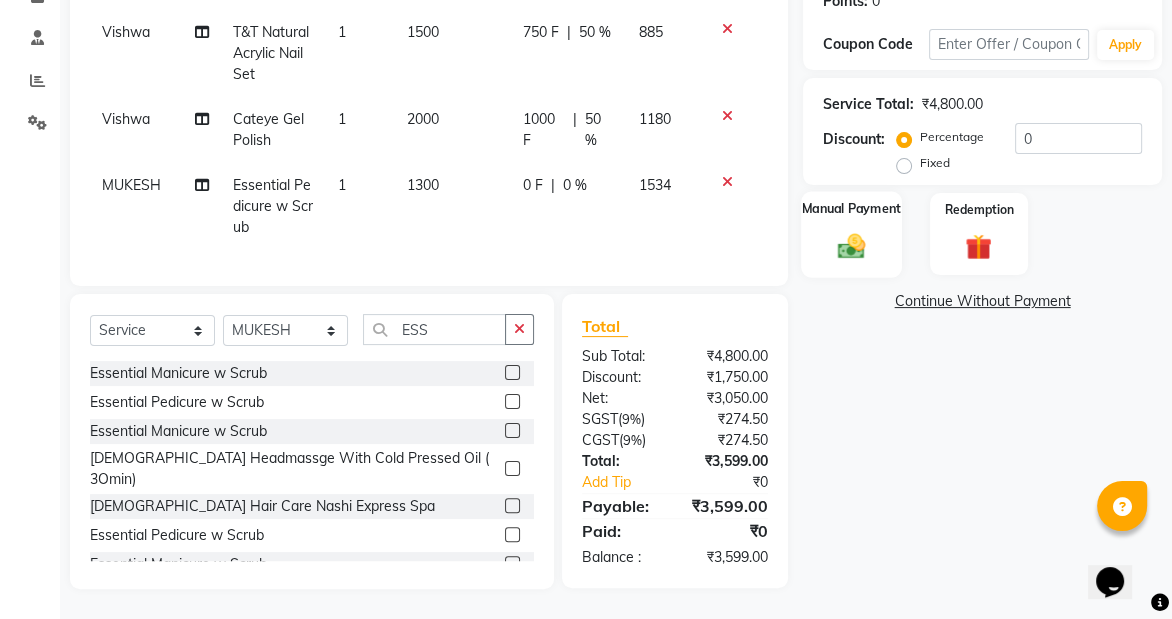 click on "Manual Payment" 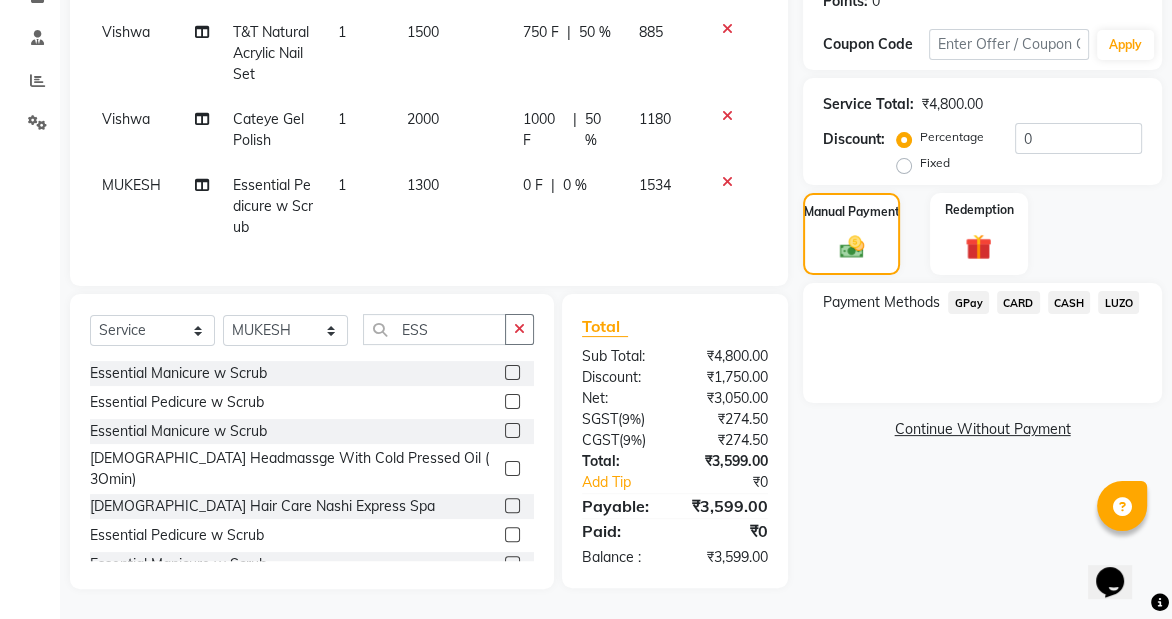 click on "CASH" 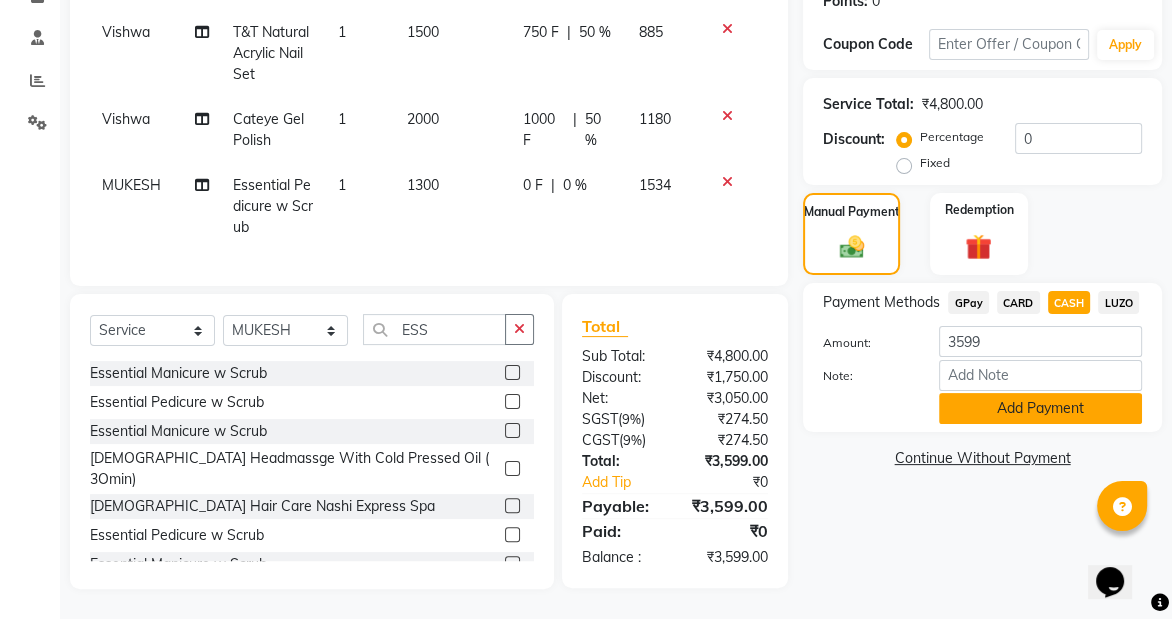 click on "Add Payment" 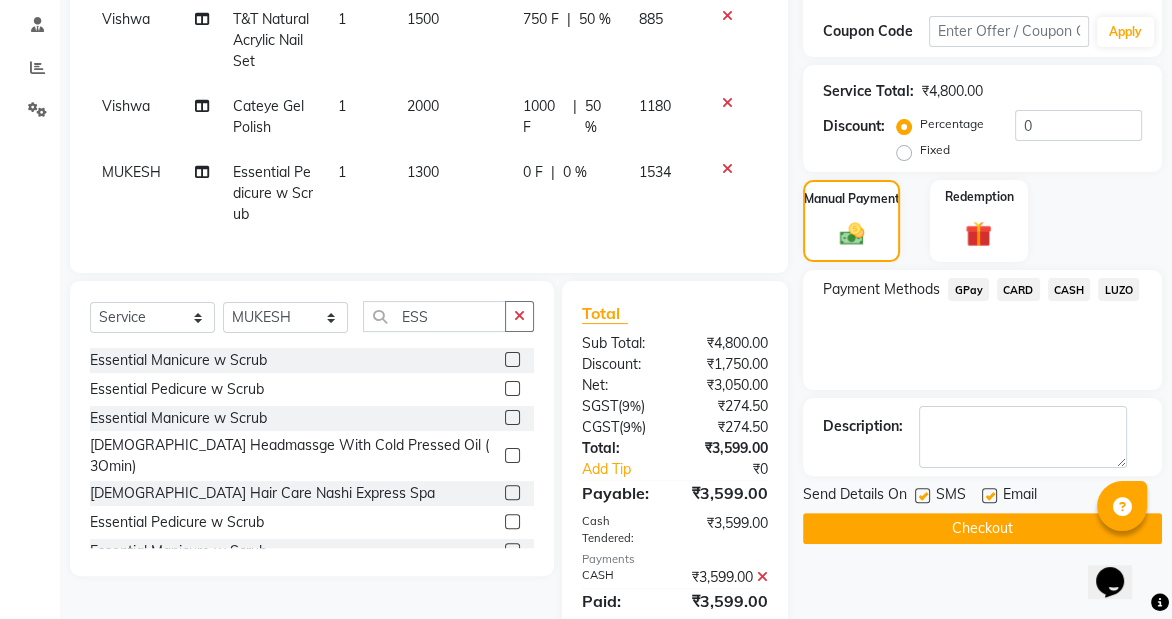 scroll, scrollTop: 438, scrollLeft: 0, axis: vertical 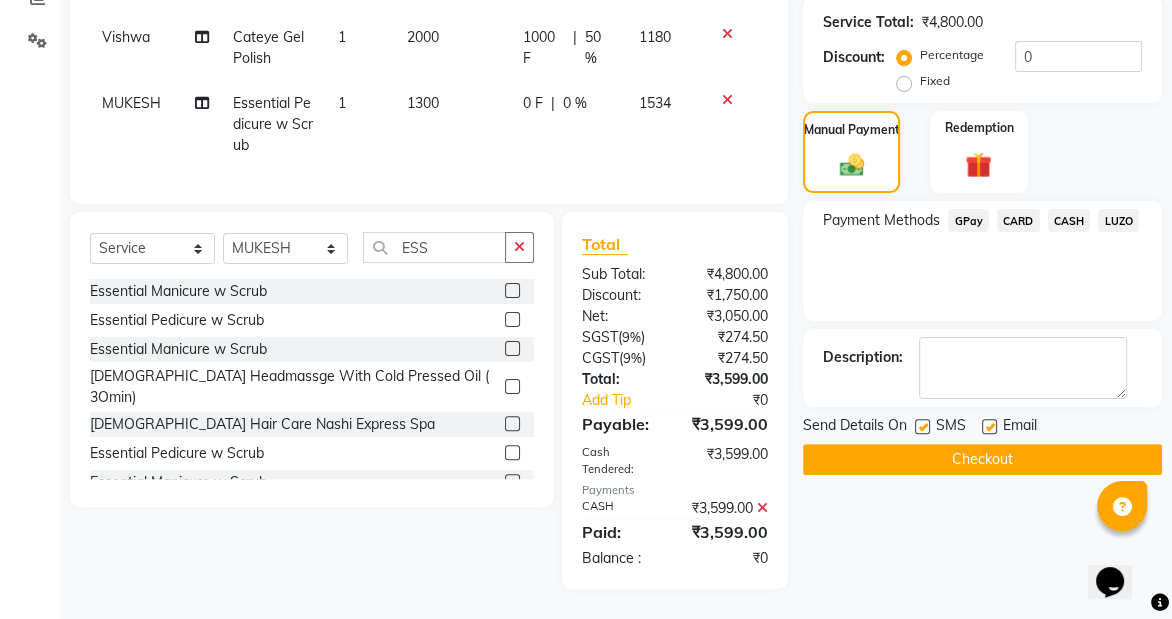 drag, startPoint x: 1180, startPoint y: 290, endPoint x: 63, endPoint y: 10, distance: 1151.5593 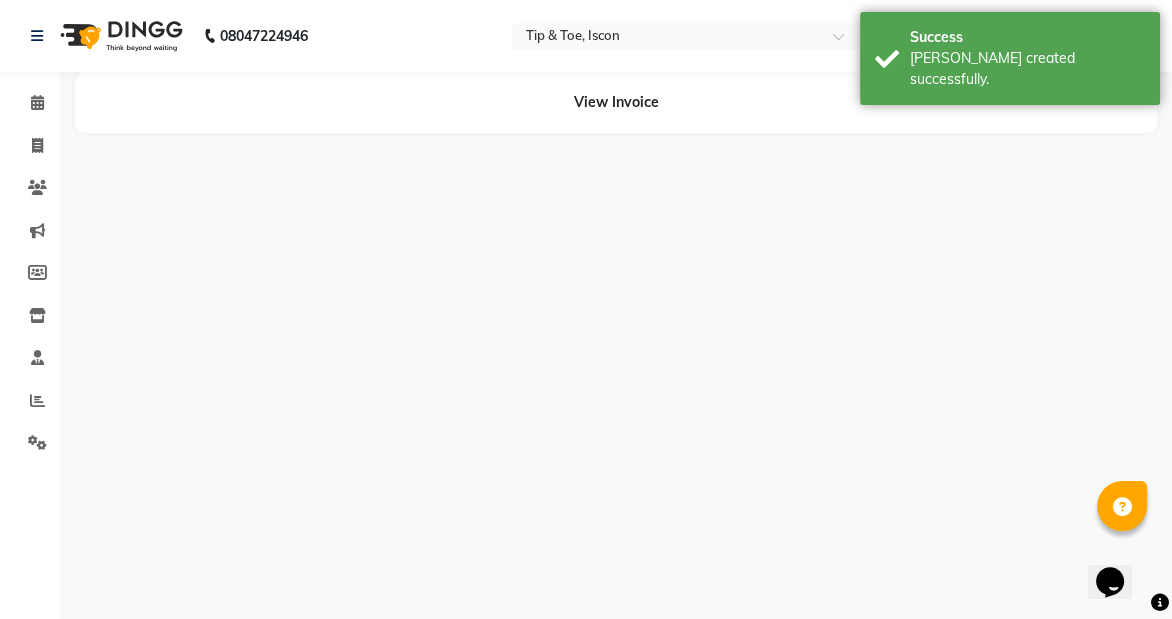 scroll, scrollTop: 0, scrollLeft: 0, axis: both 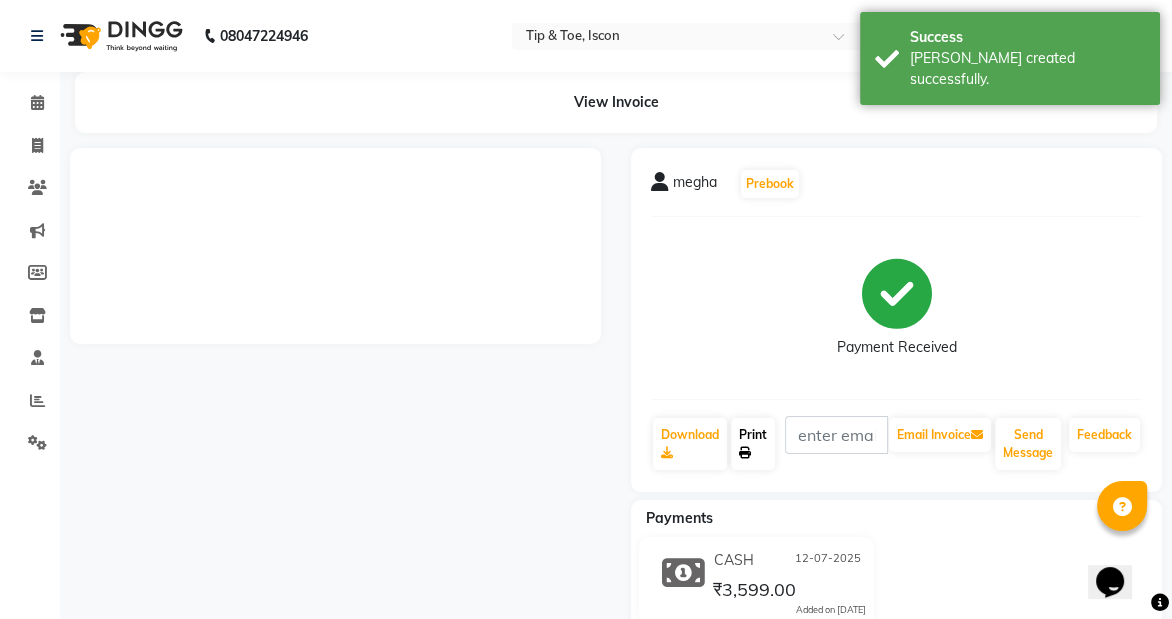 click 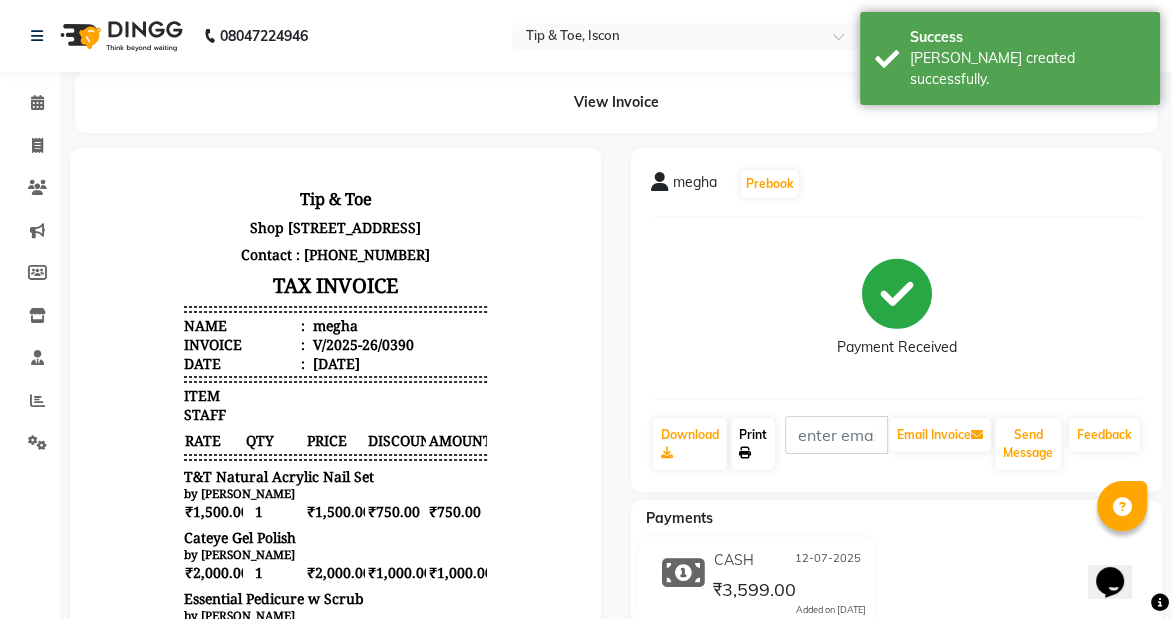 scroll, scrollTop: 0, scrollLeft: 0, axis: both 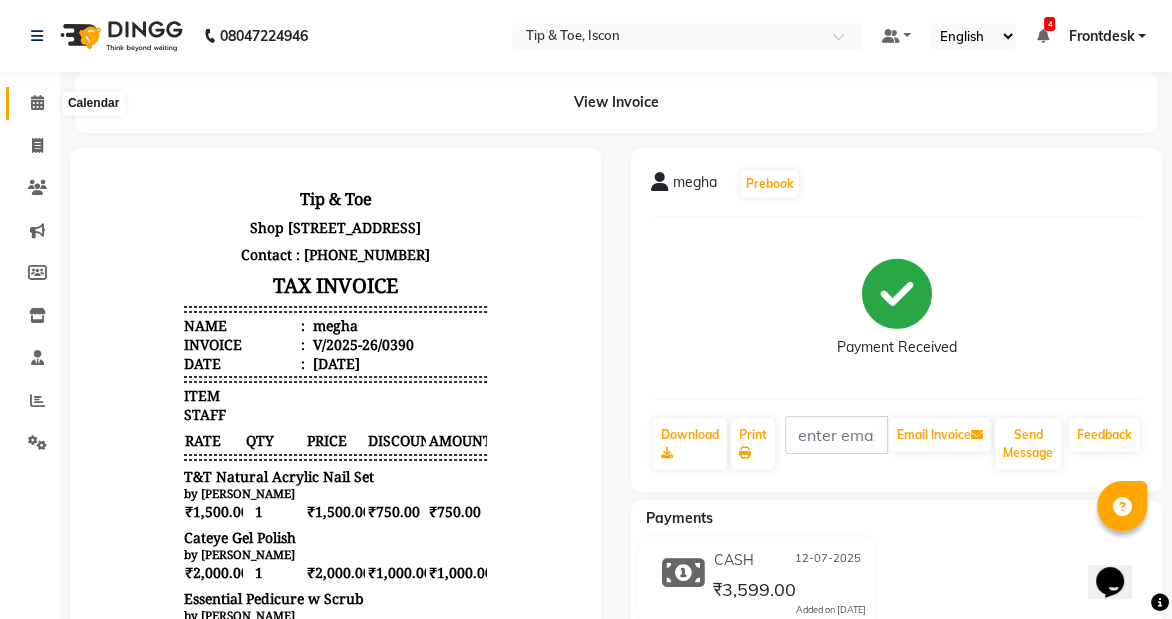 click 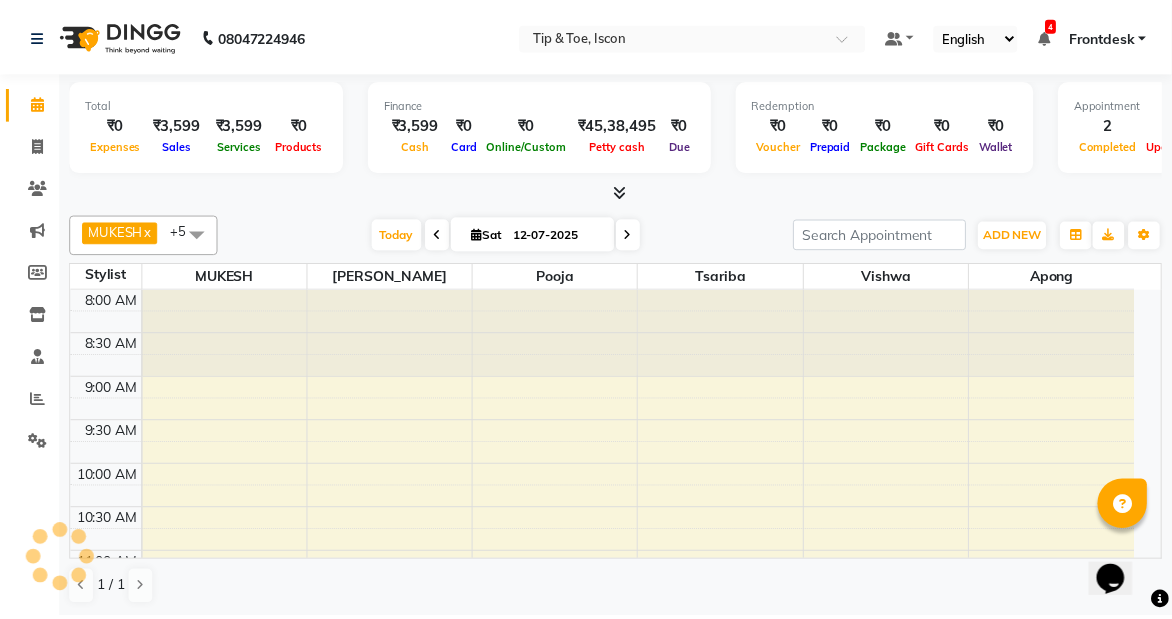 scroll, scrollTop: 790, scrollLeft: 0, axis: vertical 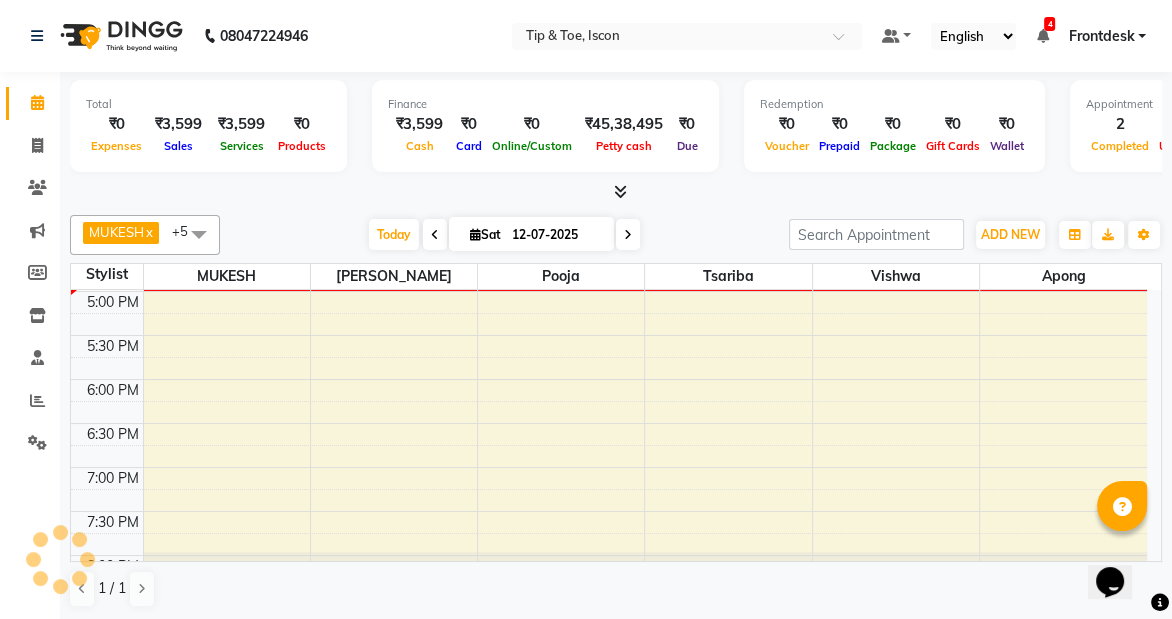 click 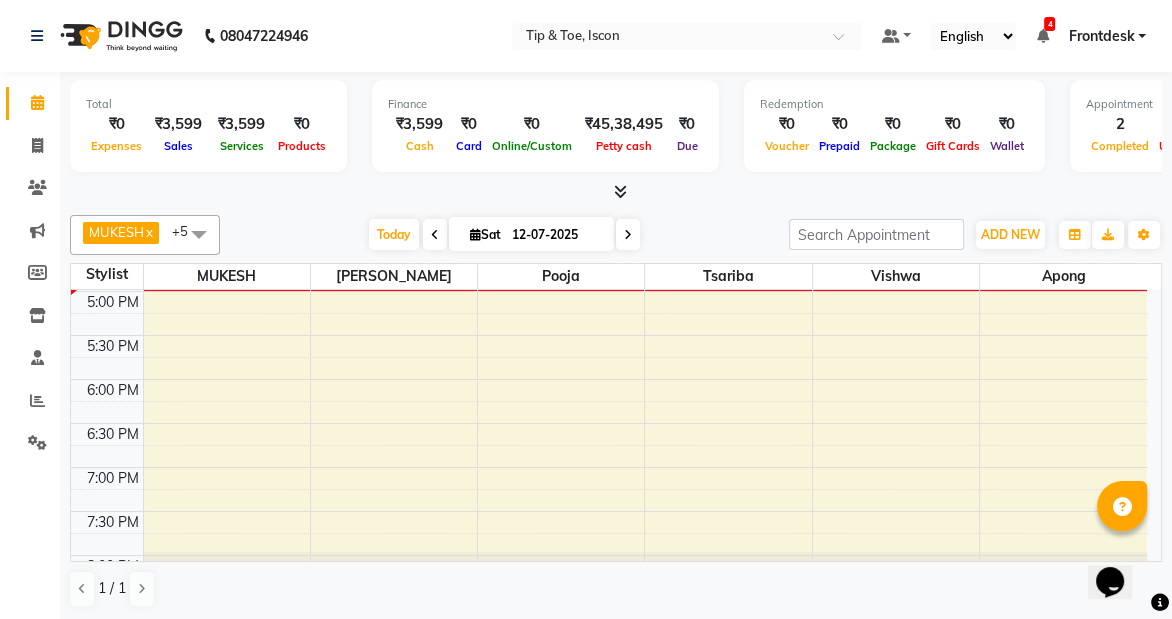 click 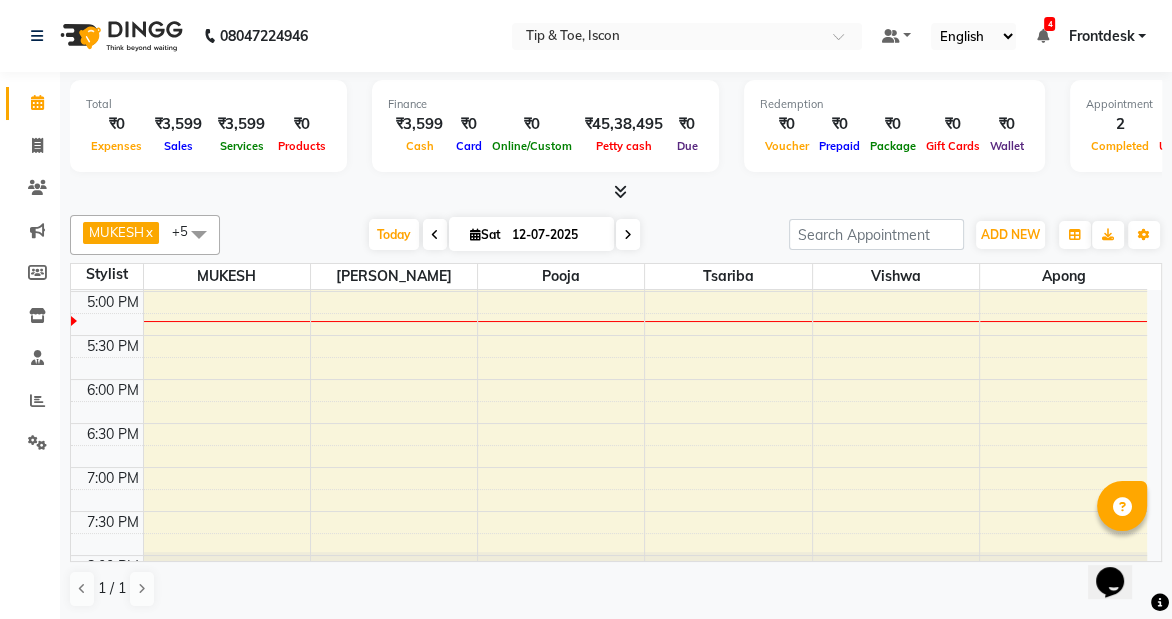 click 